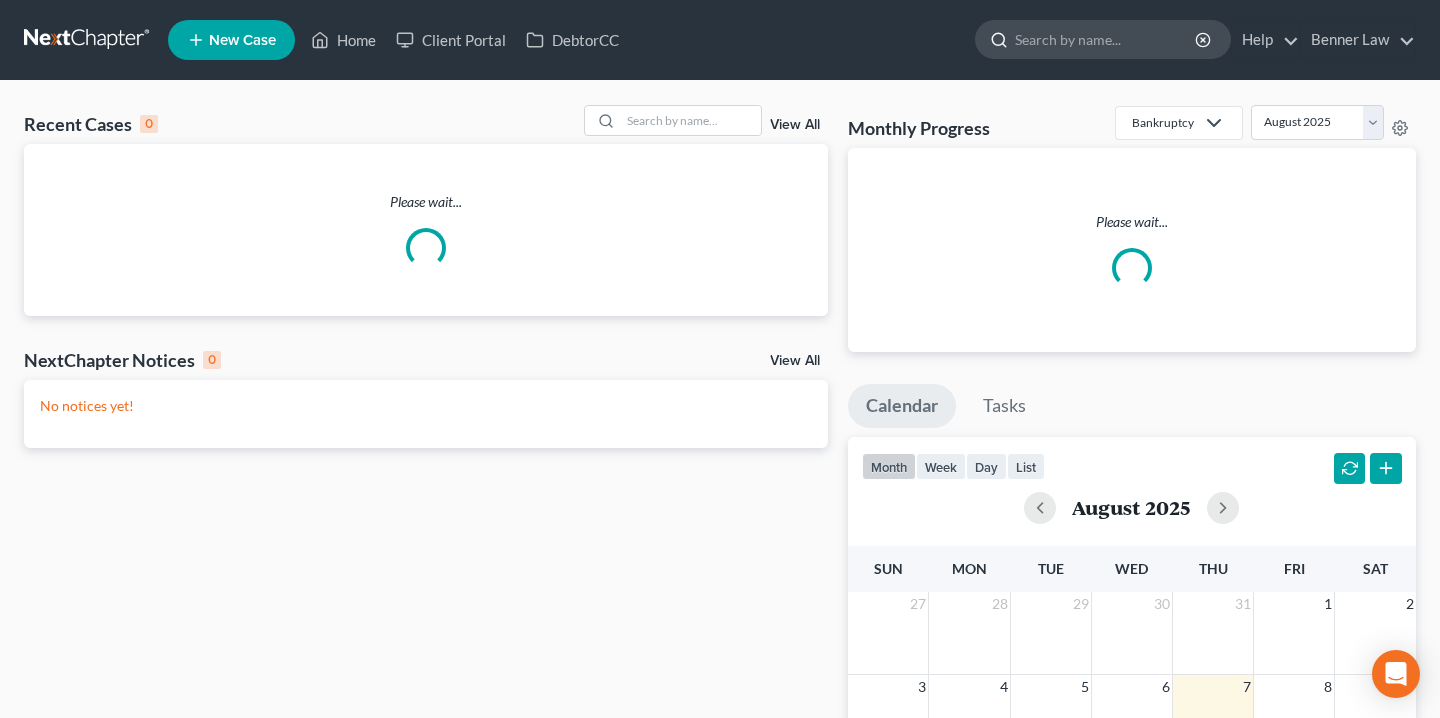 scroll, scrollTop: 0, scrollLeft: 0, axis: both 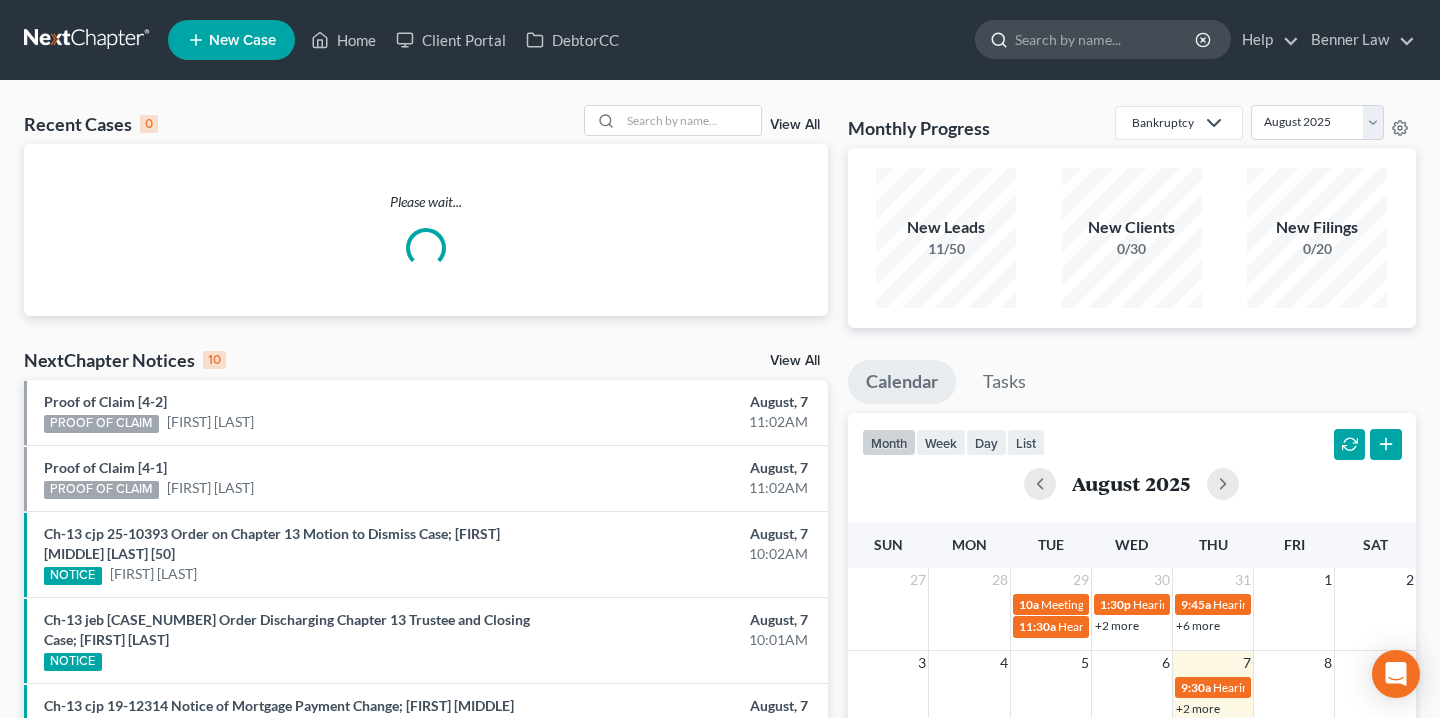 click at bounding box center (1106, 39) 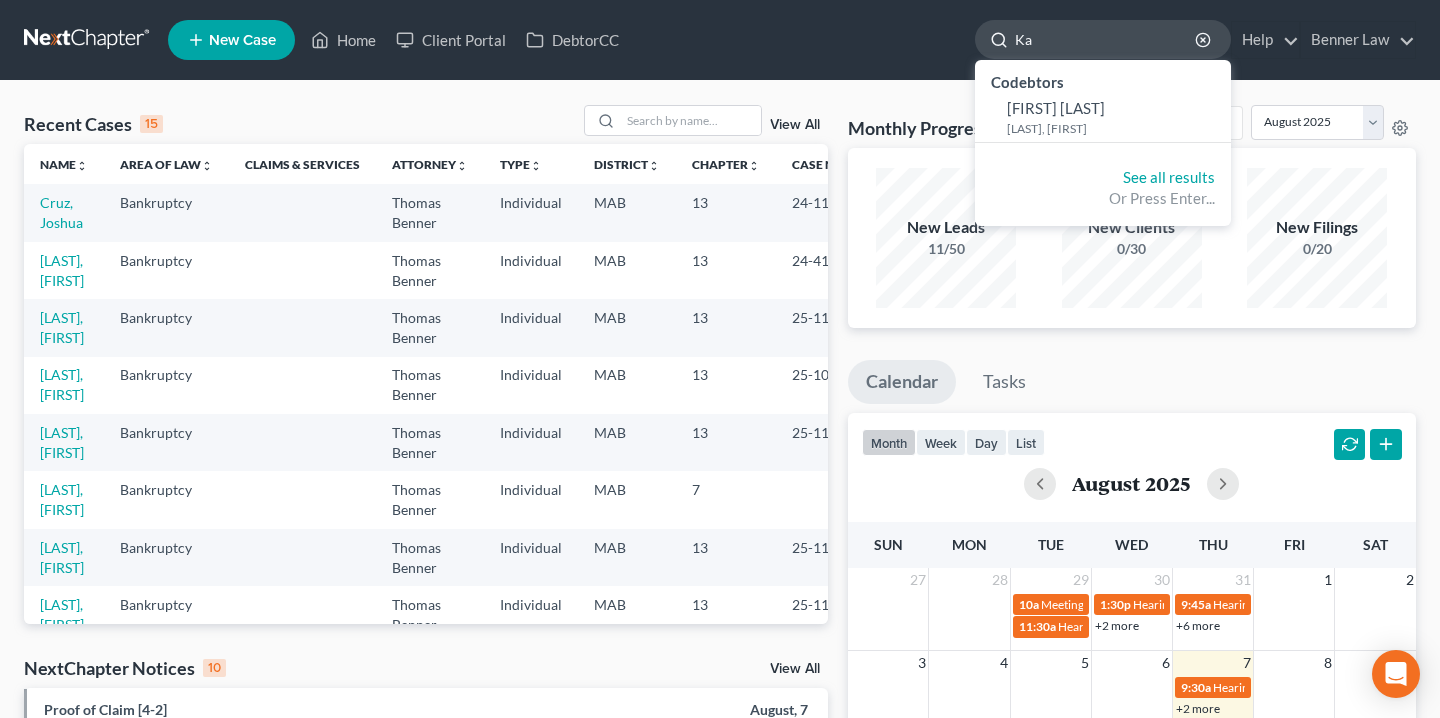type on "K" 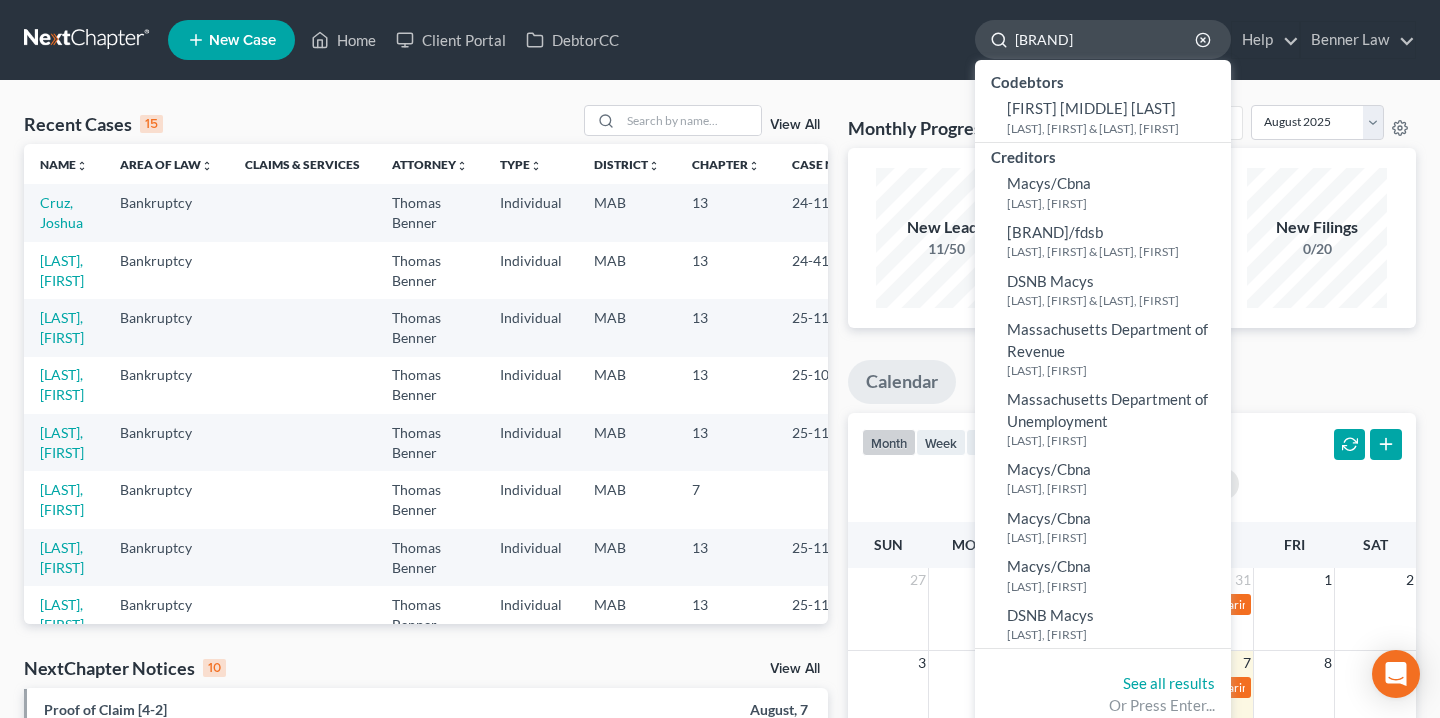 type on "[BRAND]" 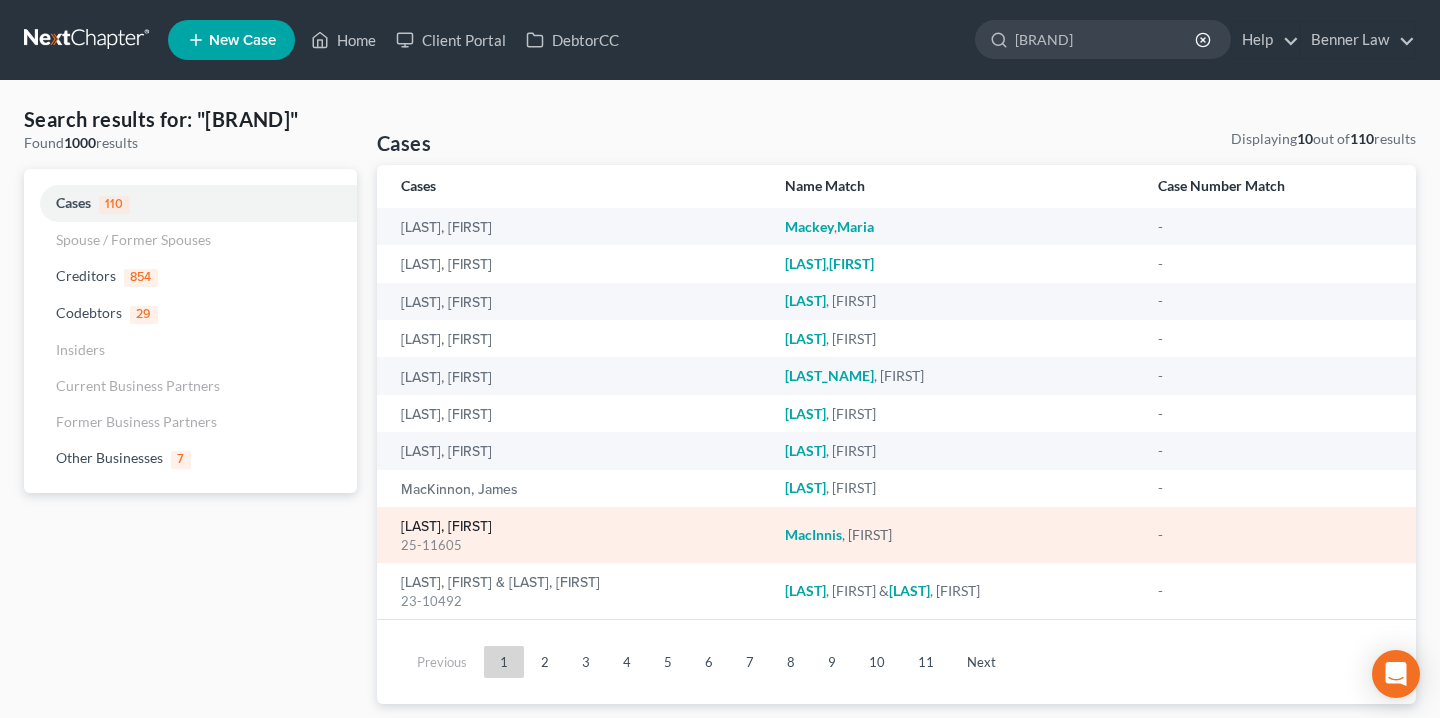 click on "[LAST], [FIRST]" at bounding box center (446, 527) 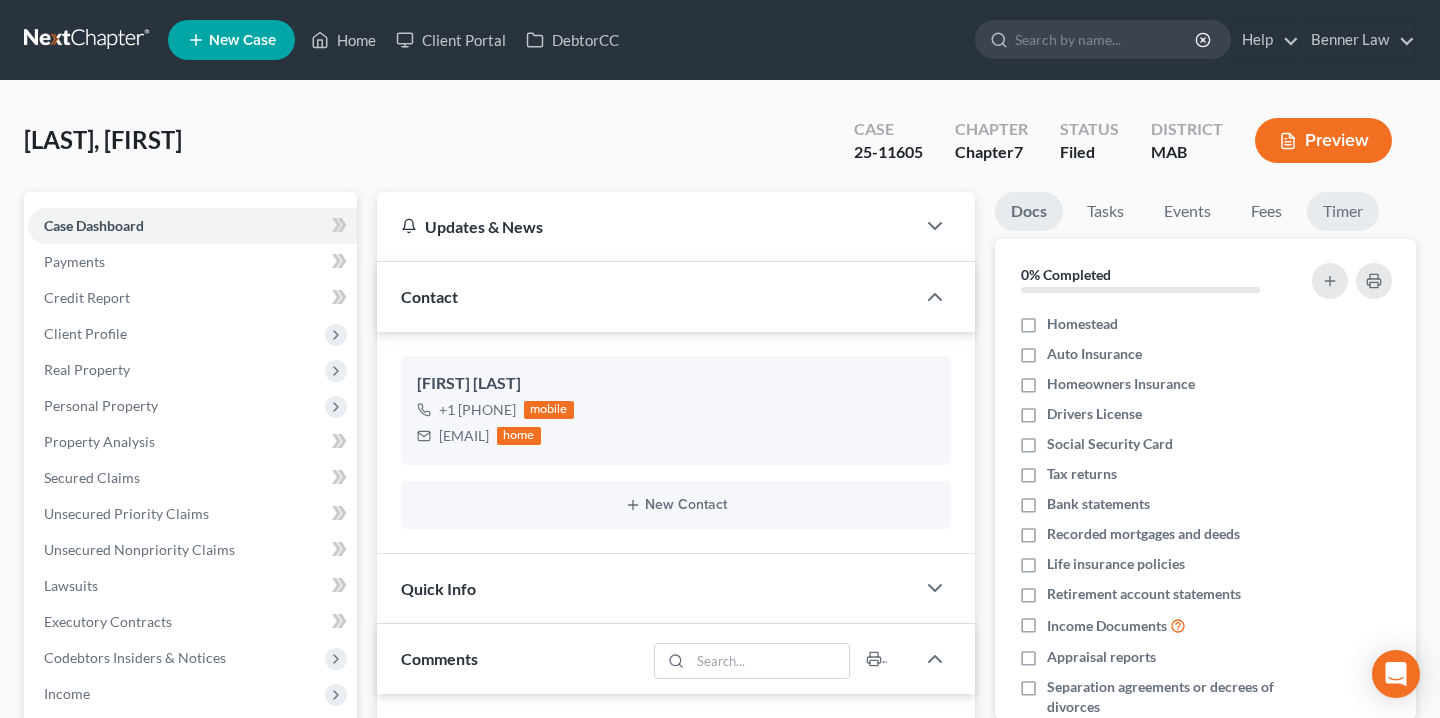 click on "Timer" at bounding box center (1343, 211) 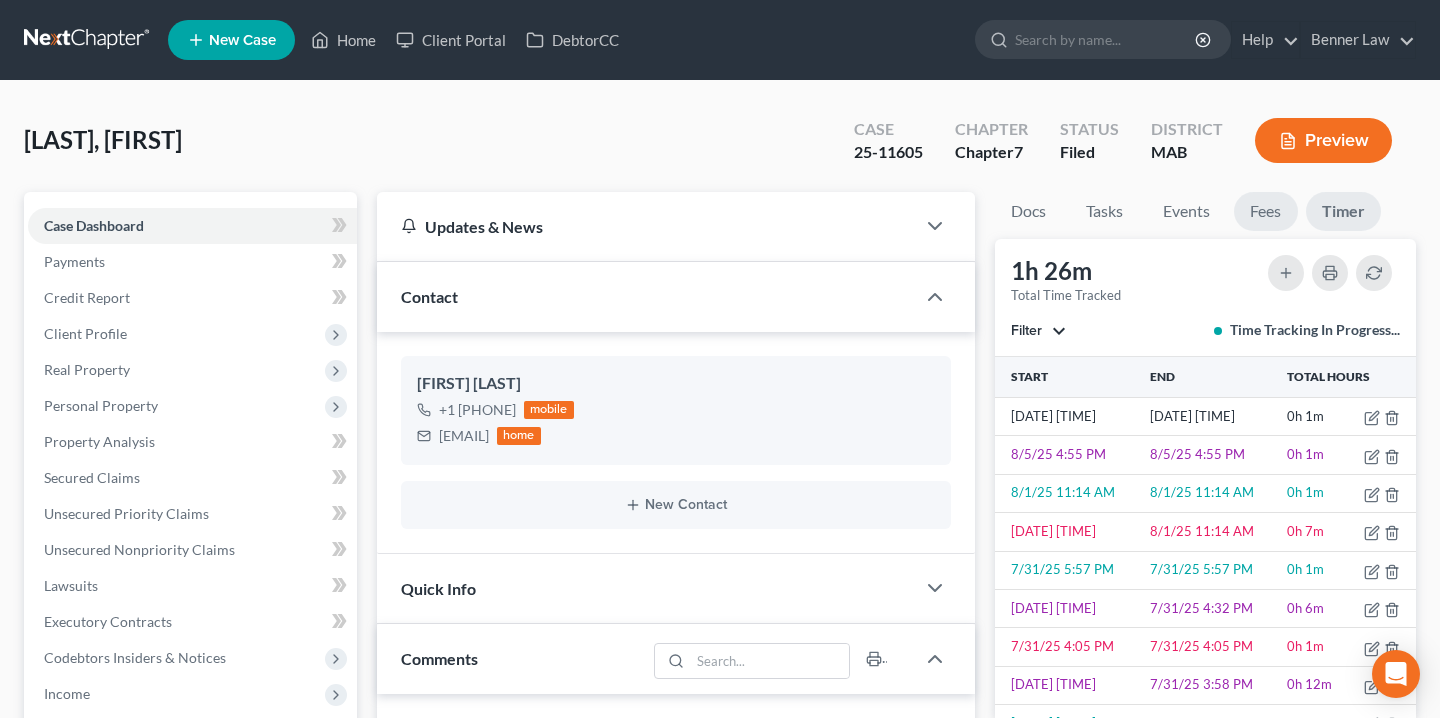 click on "Fees" at bounding box center (1266, 211) 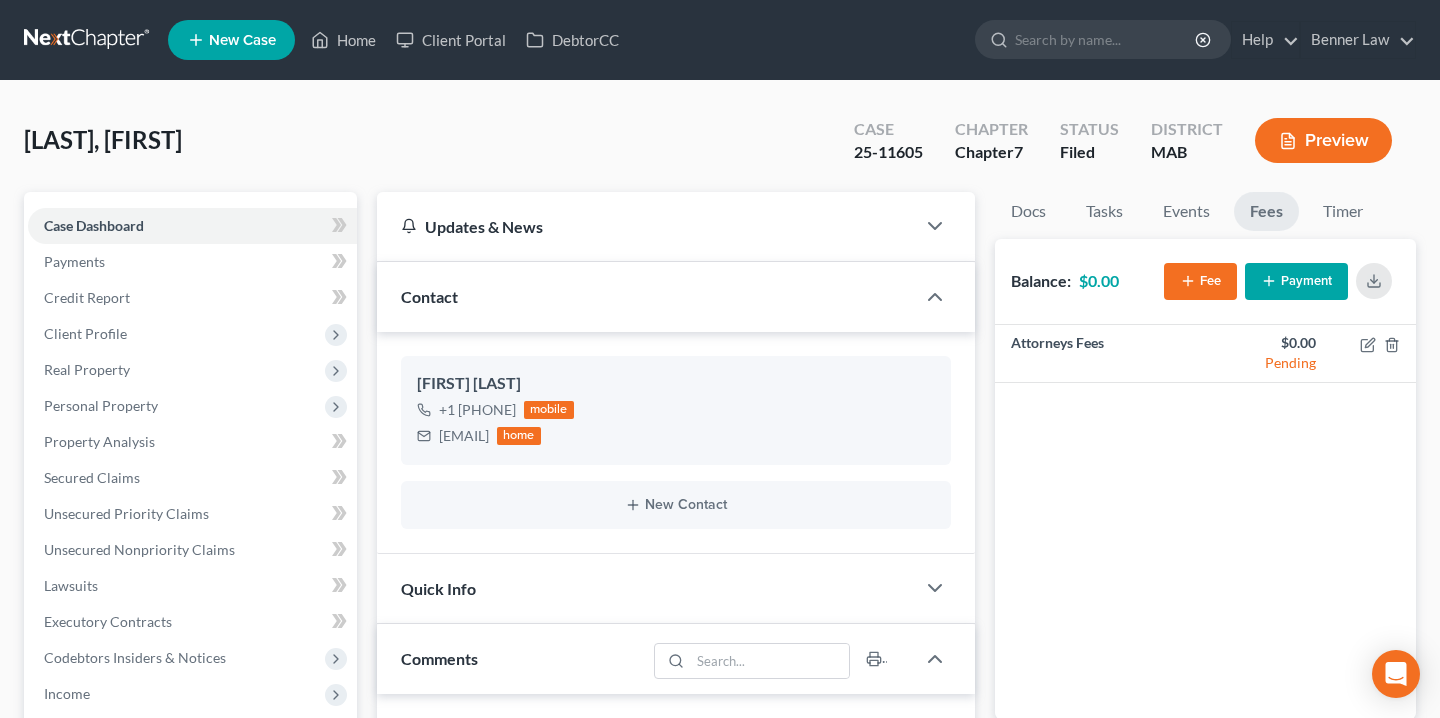 click on "Payment" at bounding box center [1296, 281] 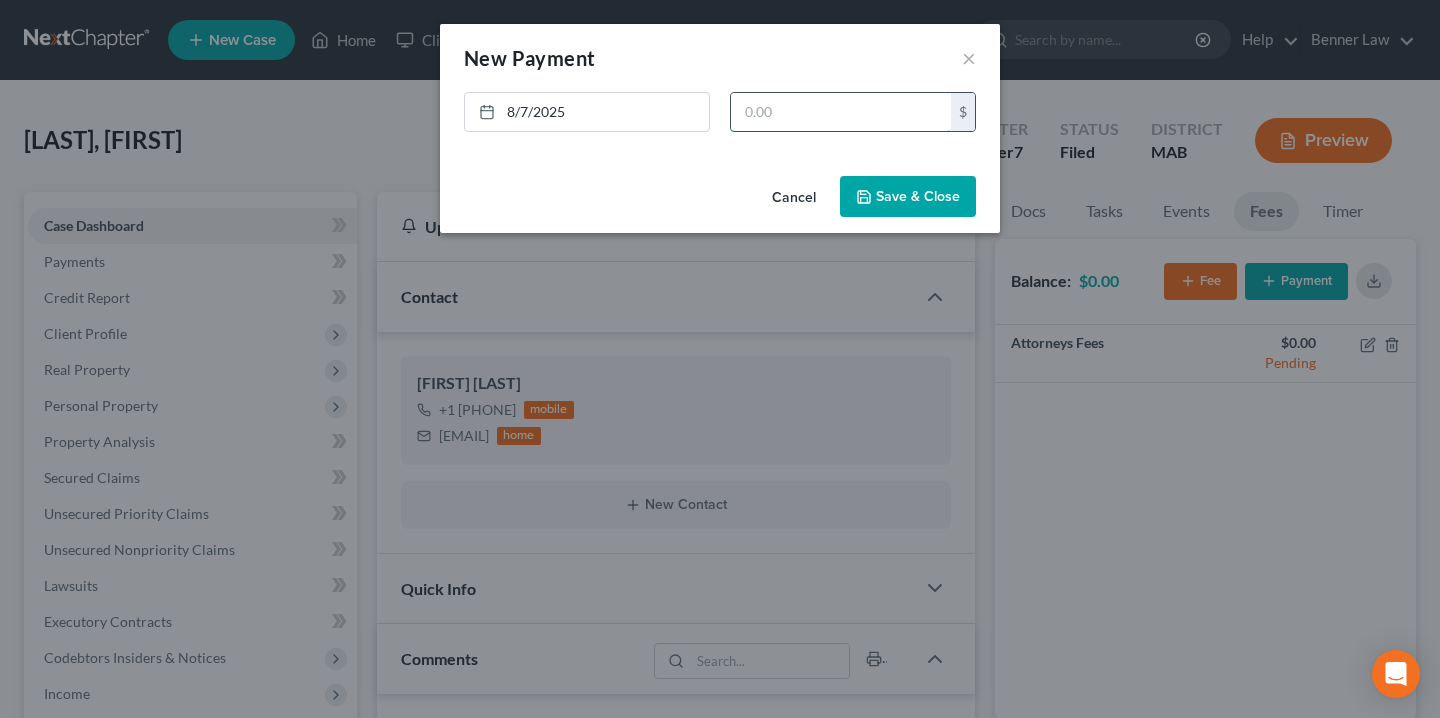 click at bounding box center (841, 112) 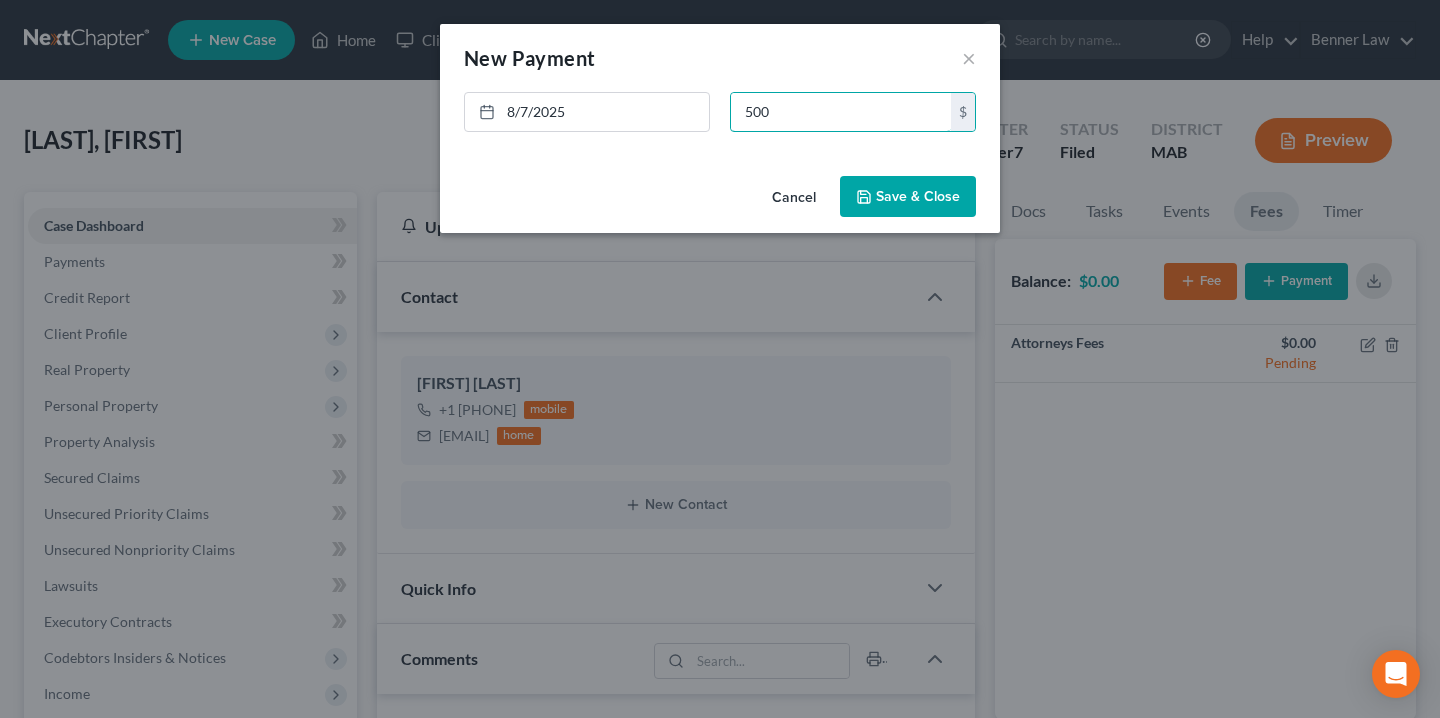 type on "500" 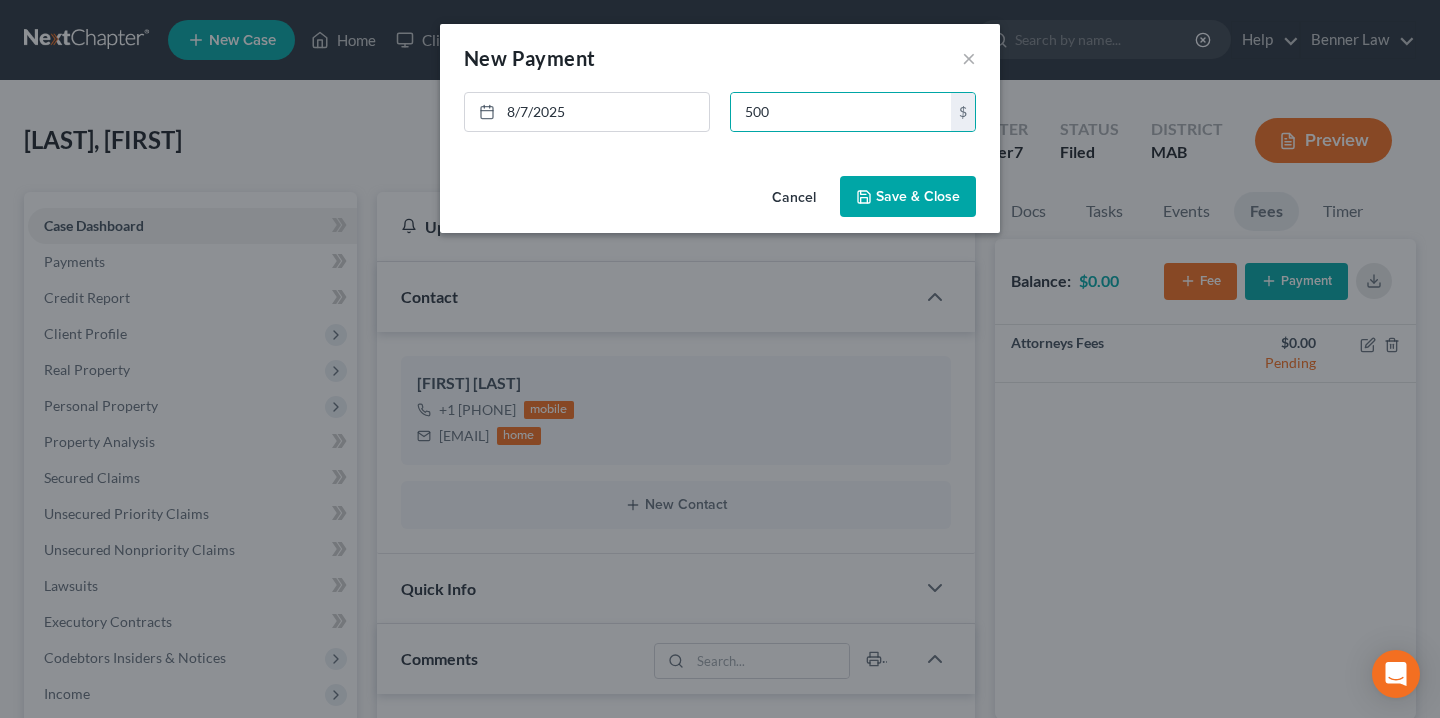 click on "Save & Close" at bounding box center [908, 197] 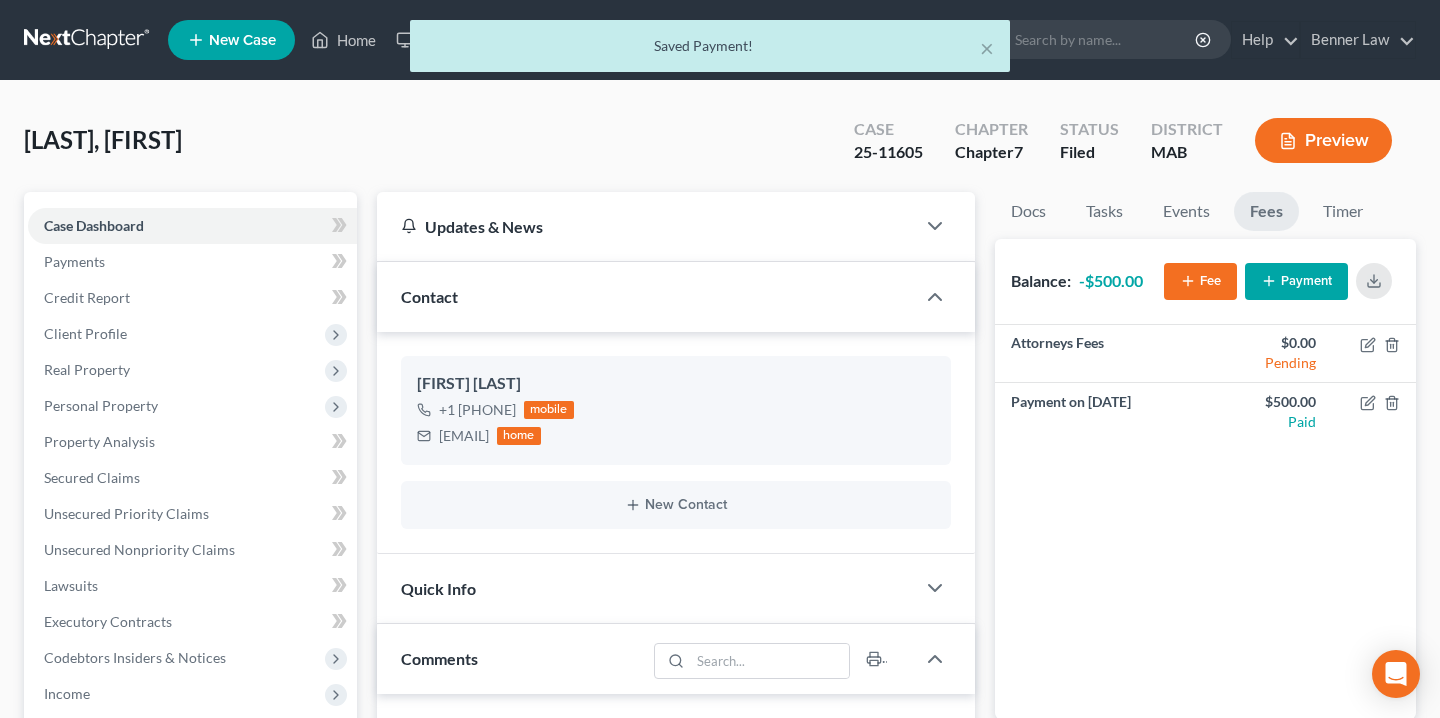 click on "×                     Saved Payment!" at bounding box center (710, 51) 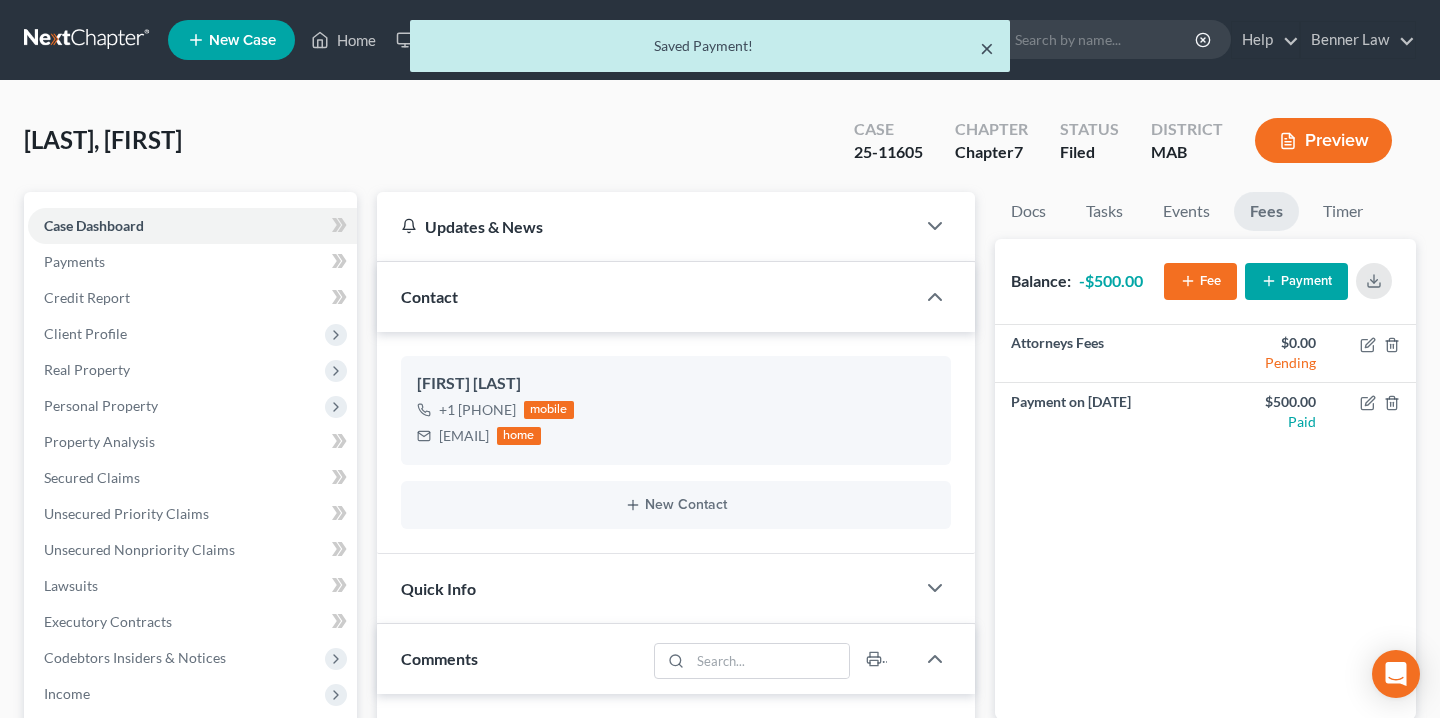 click on "×" at bounding box center [987, 48] 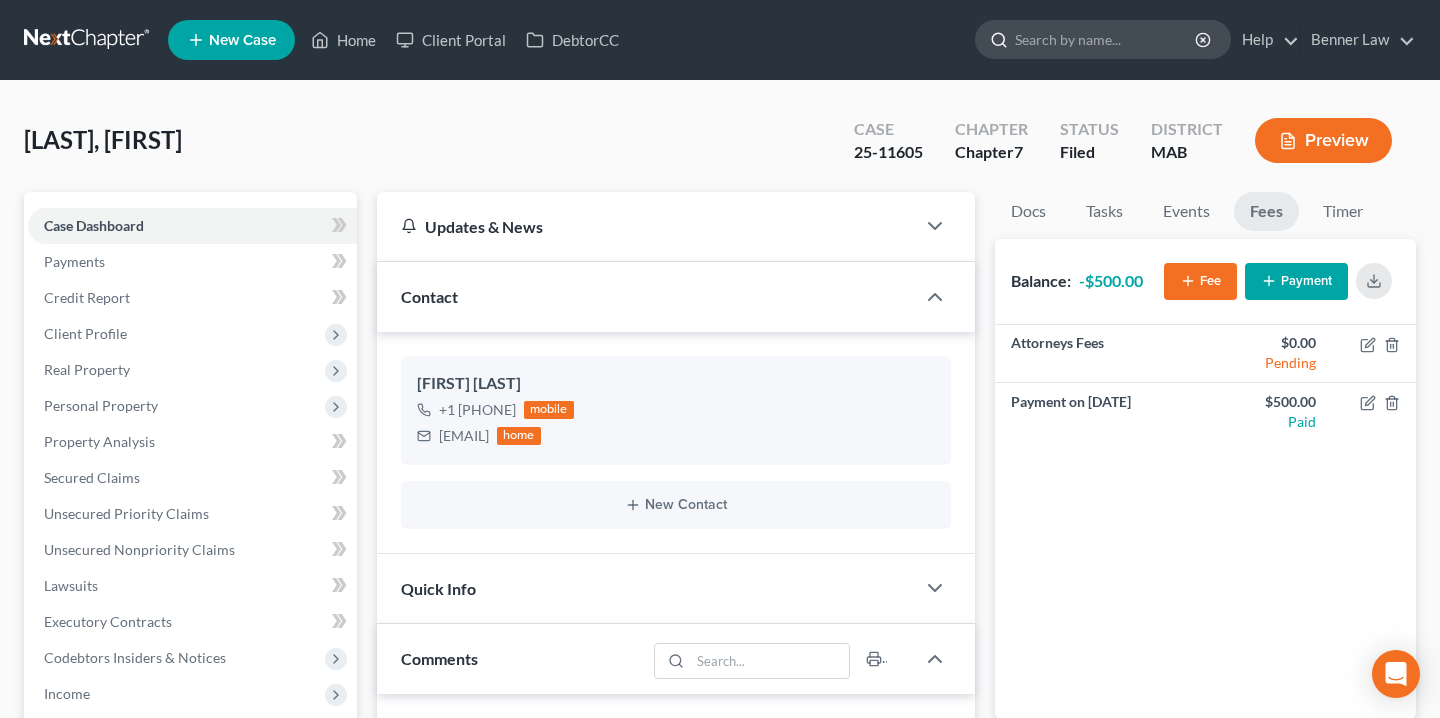 click at bounding box center (1106, 39) 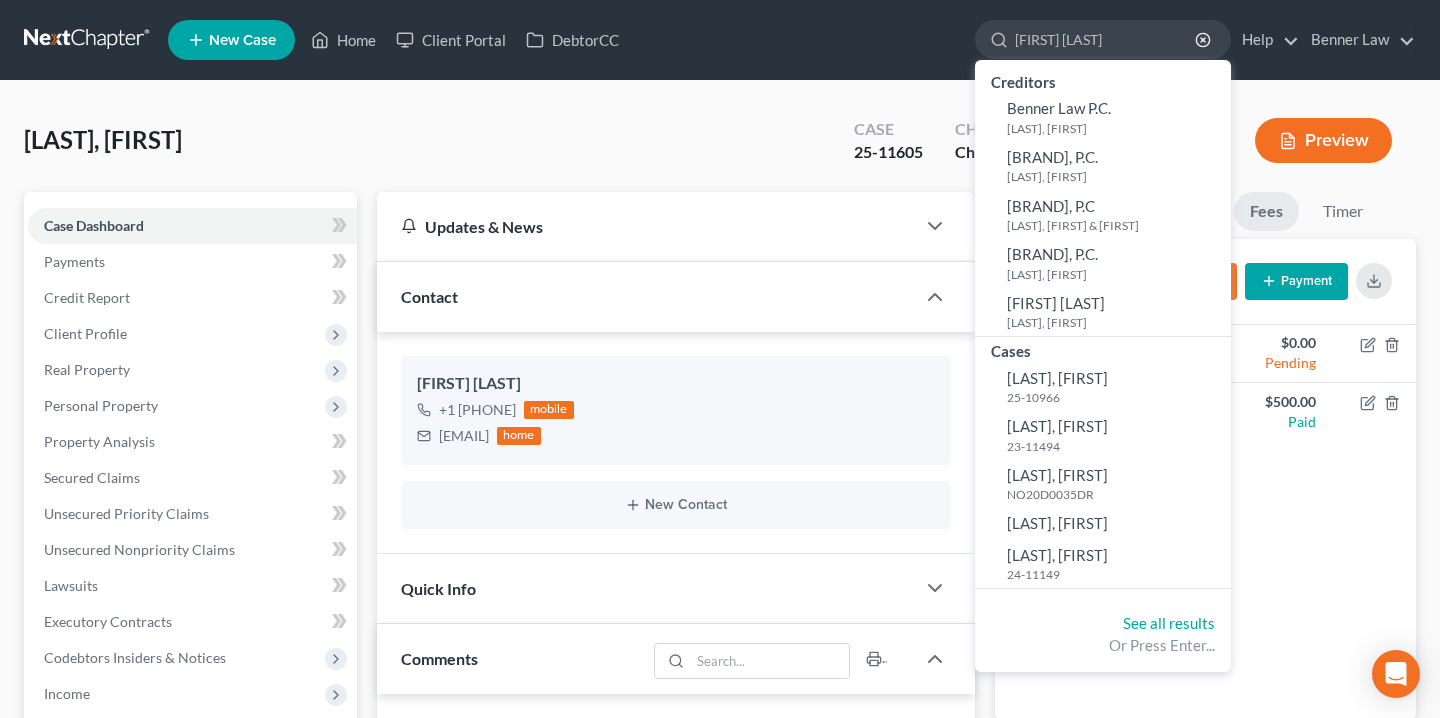 type on "[FIRST] [LAST]" 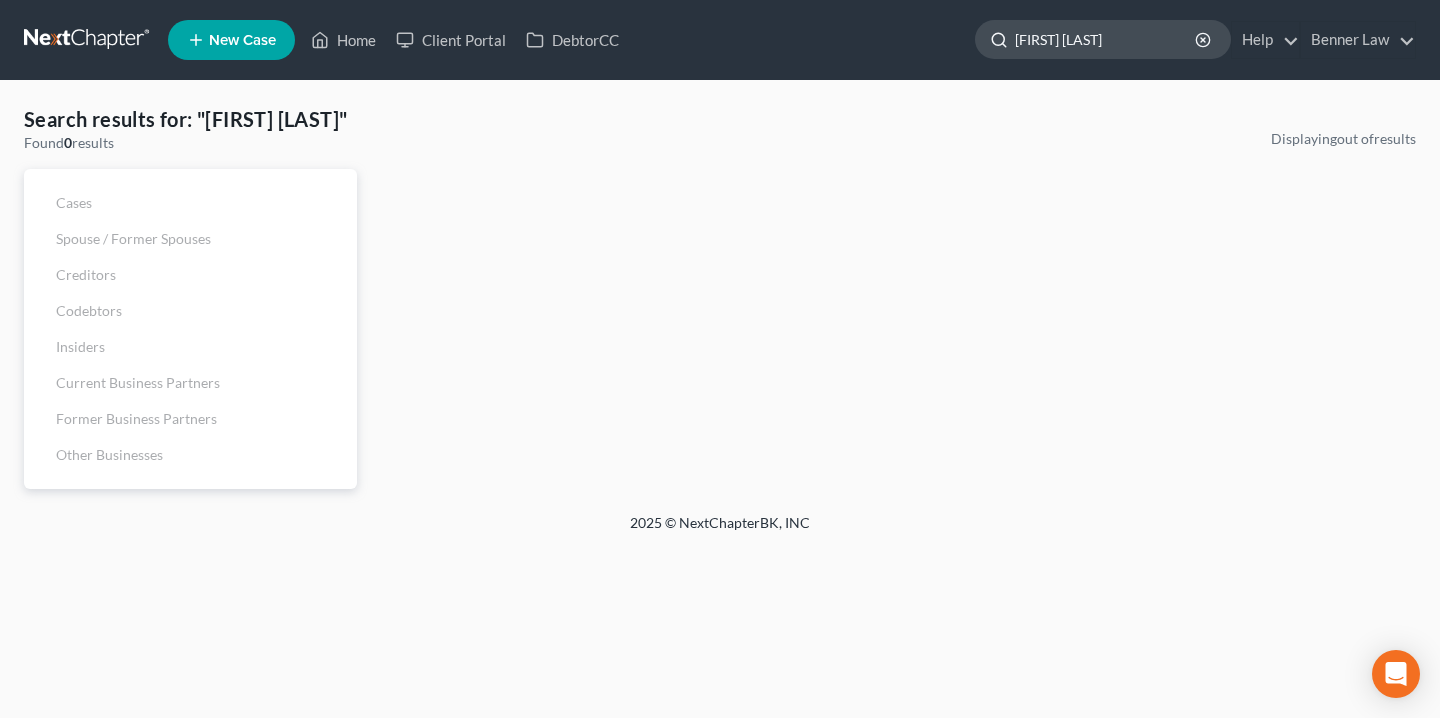 click on "[FIRST] [LAST]" 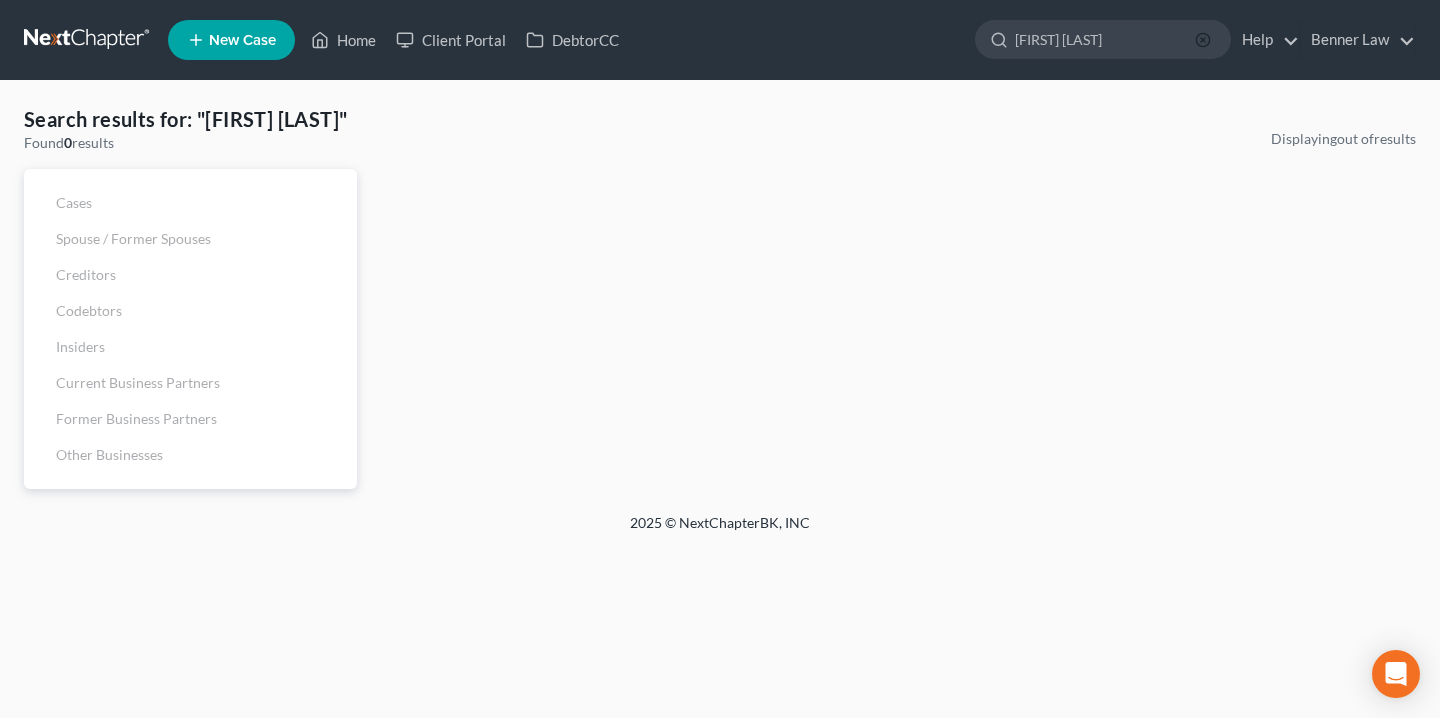 click 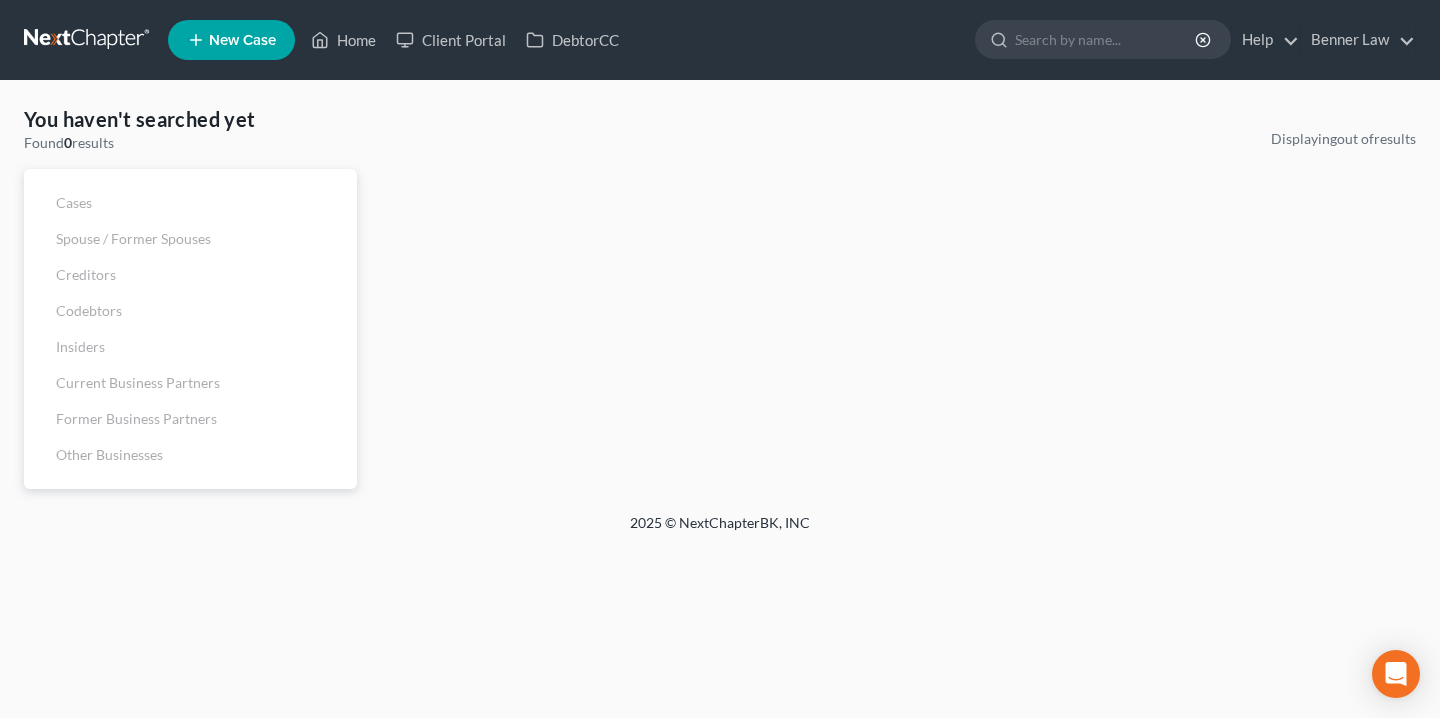 click on "New Case Home Client Portal DebtorCC         [FIRST] [LAST] - No Result - See all results Or Press Enter...         Help Help Center Webinars Training Videos What's new [BRAND] [BRAND] [EMAIL] My Account Settings Plan + Billing Account Add-Ons Upgrade to Whoa Log out" at bounding box center (792, 40) 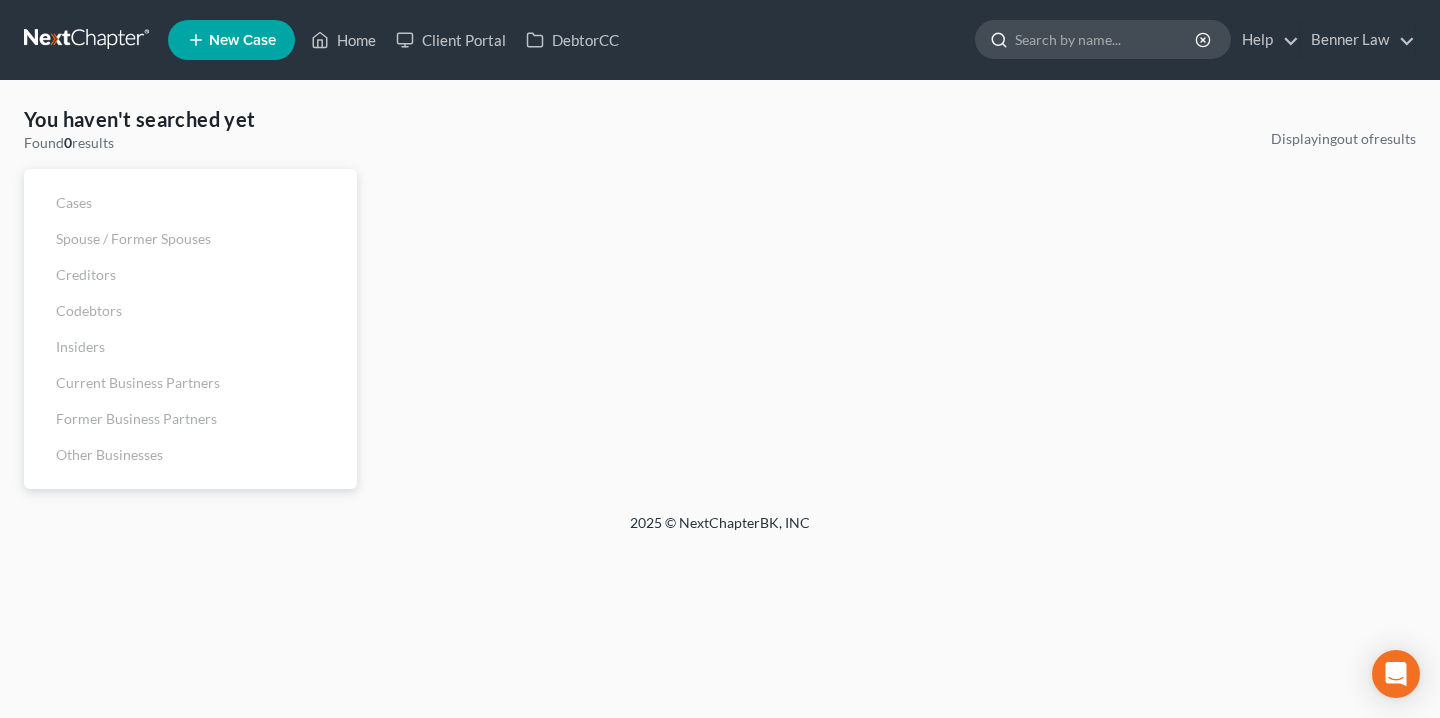 click 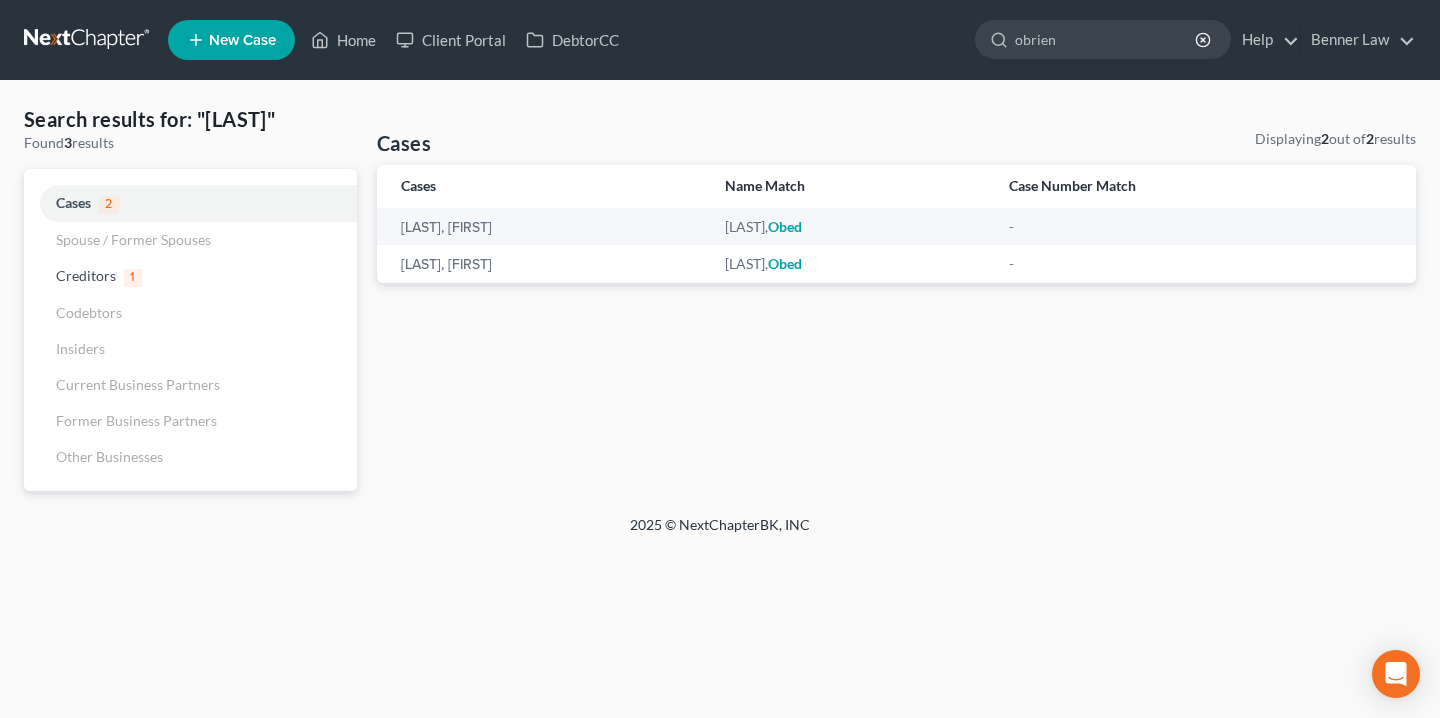 type on "obrien" 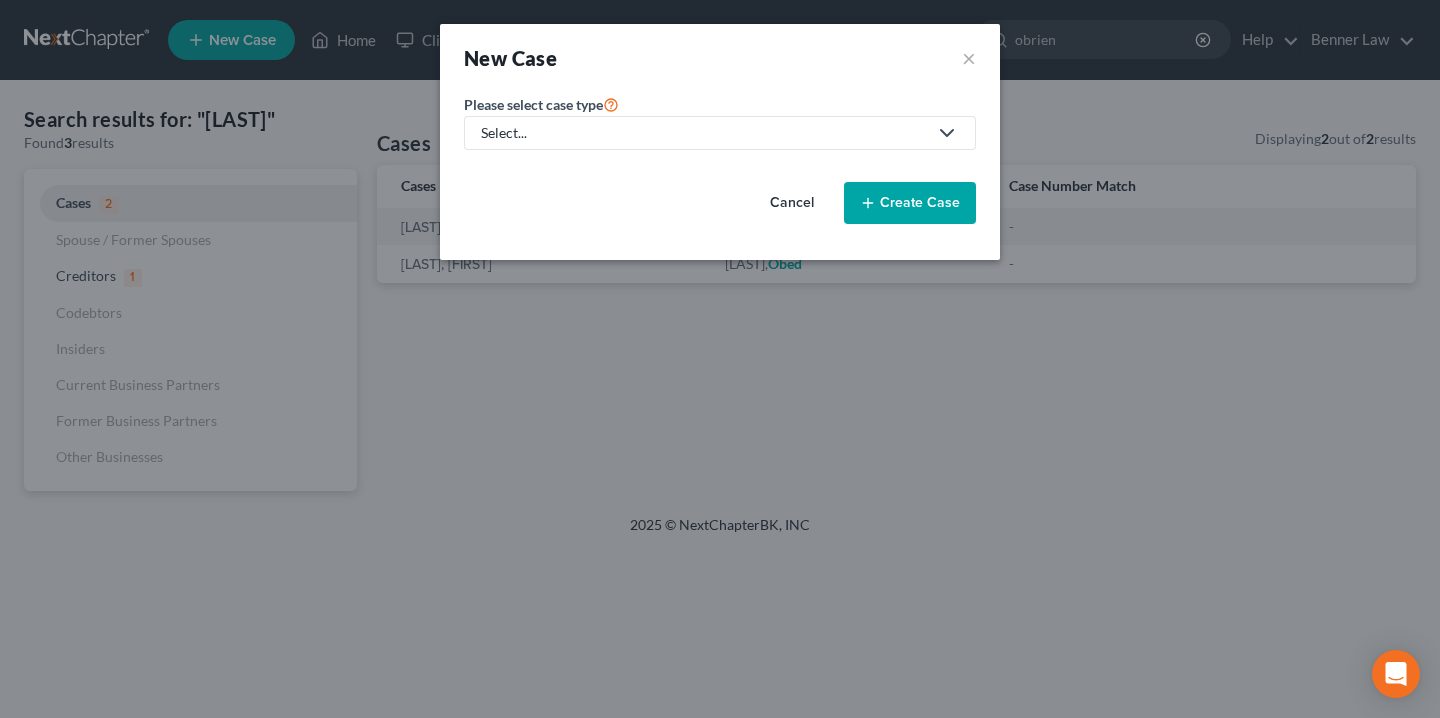 click on "Select..." at bounding box center (704, 133) 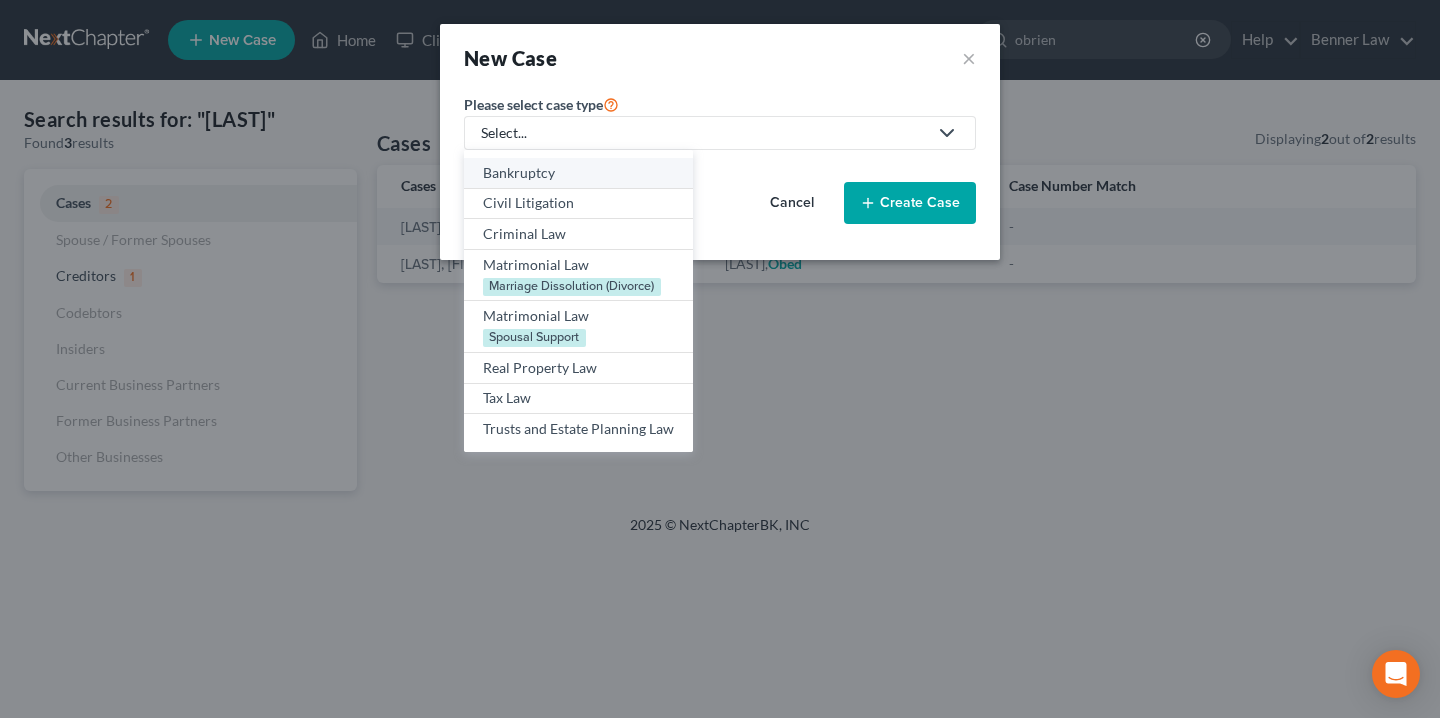 click on "Bankruptcy" at bounding box center (578, 173) 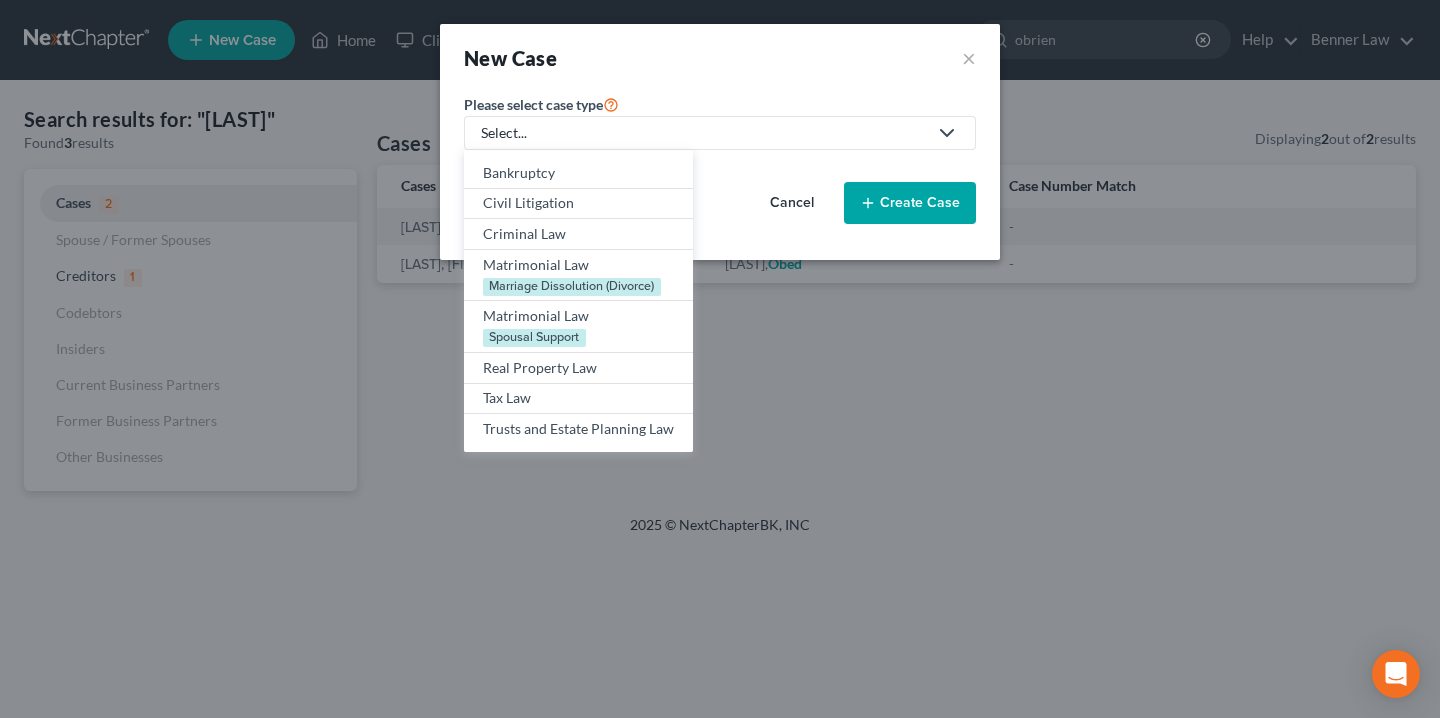 select on "39" 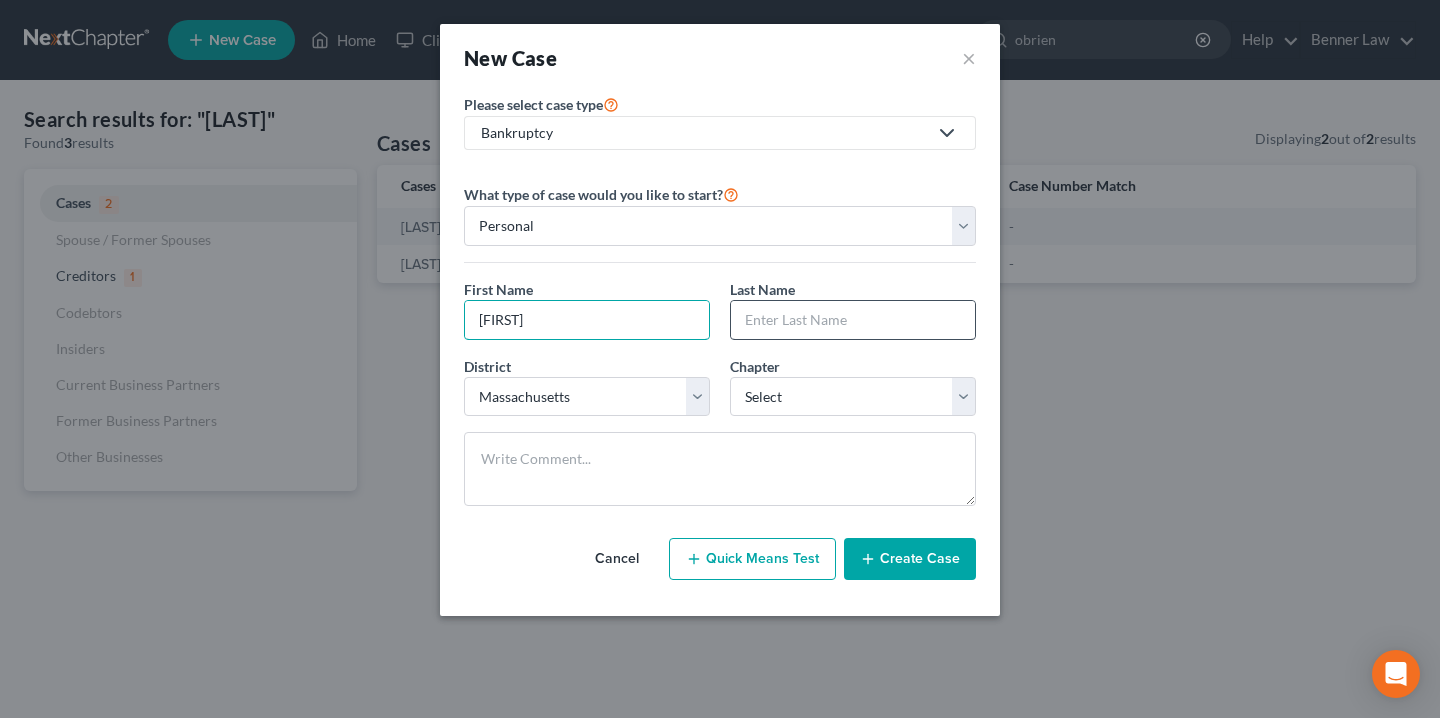 type on "[FIRST]" 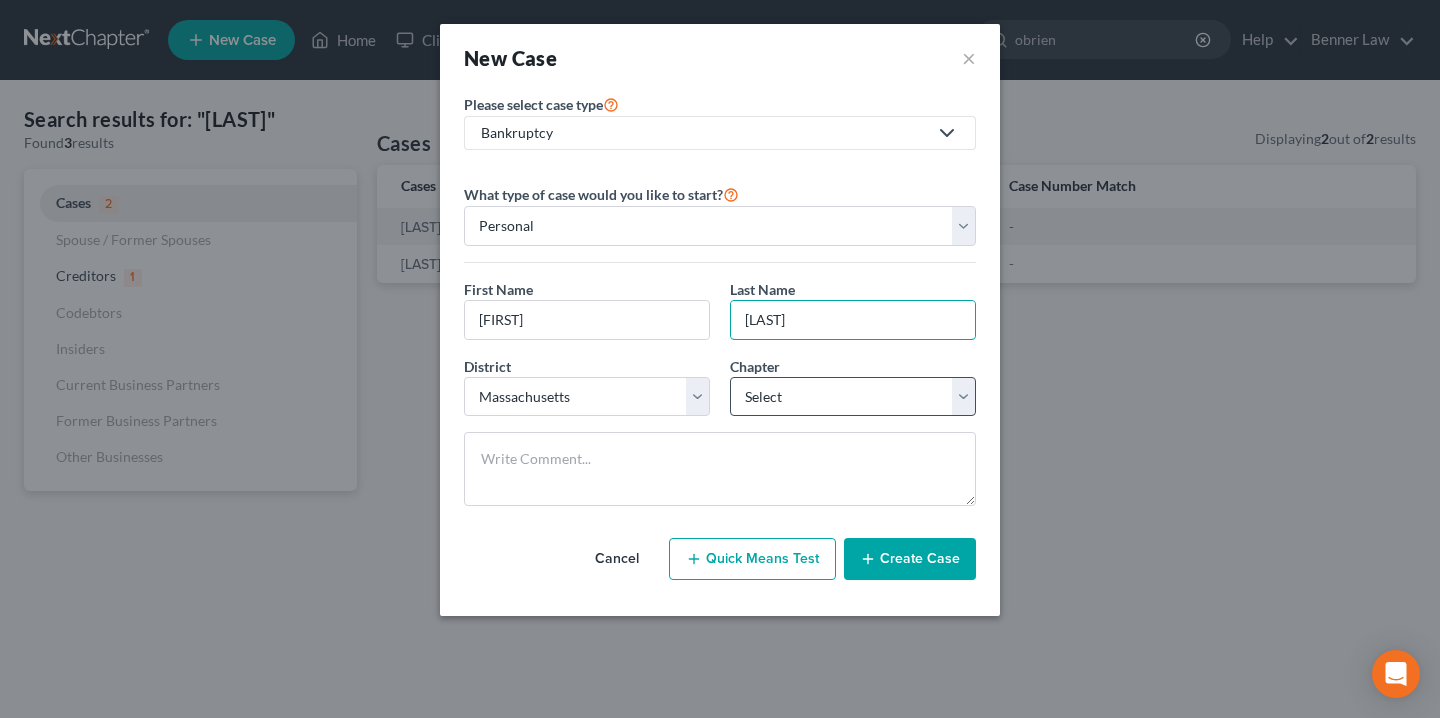 type on "[LAST]" 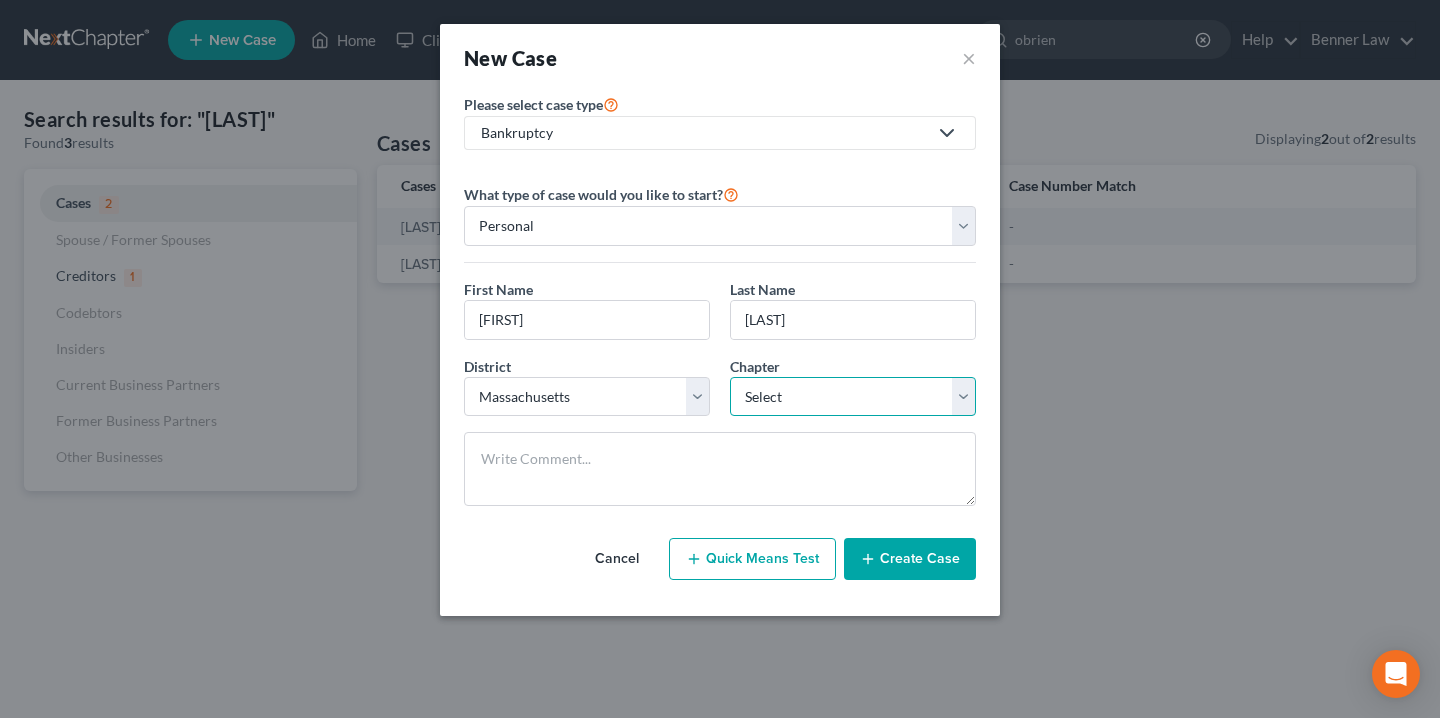 select on "0" 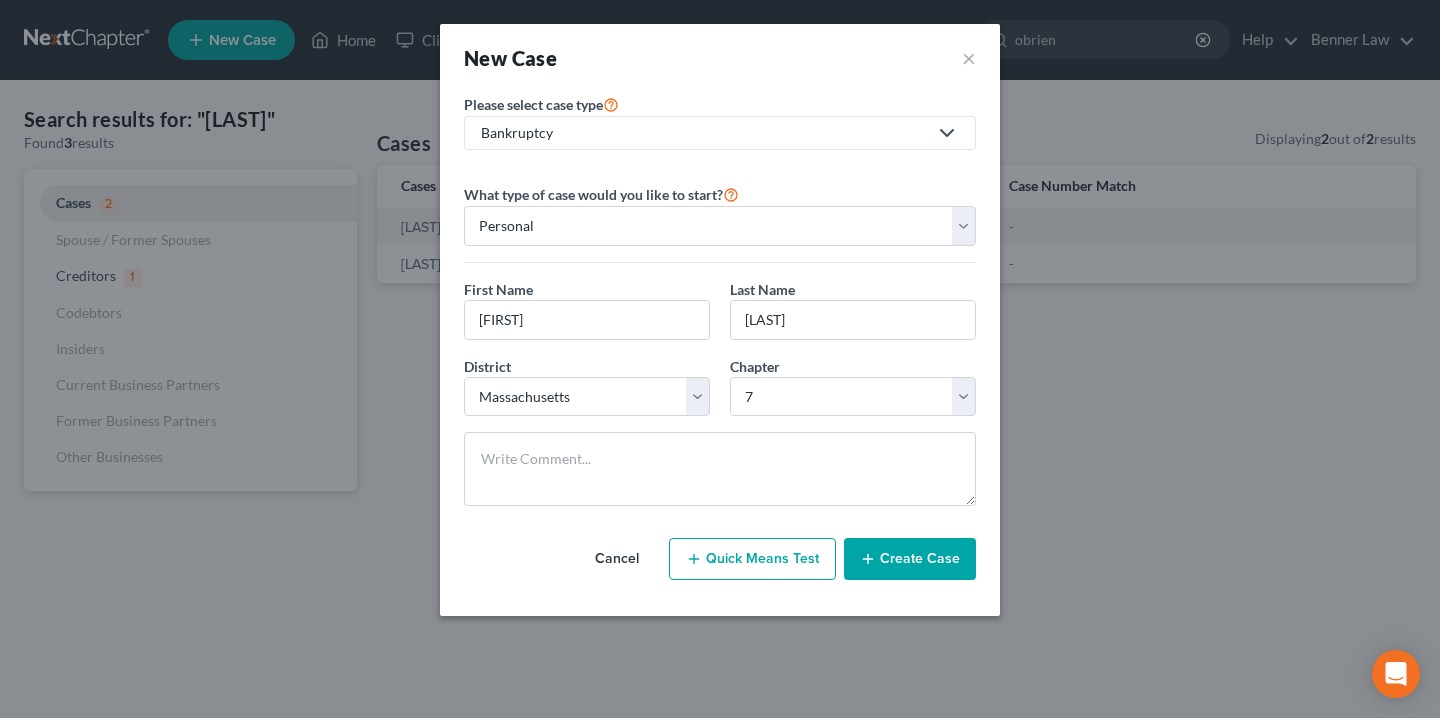 click on "Create Case" at bounding box center [910, 559] 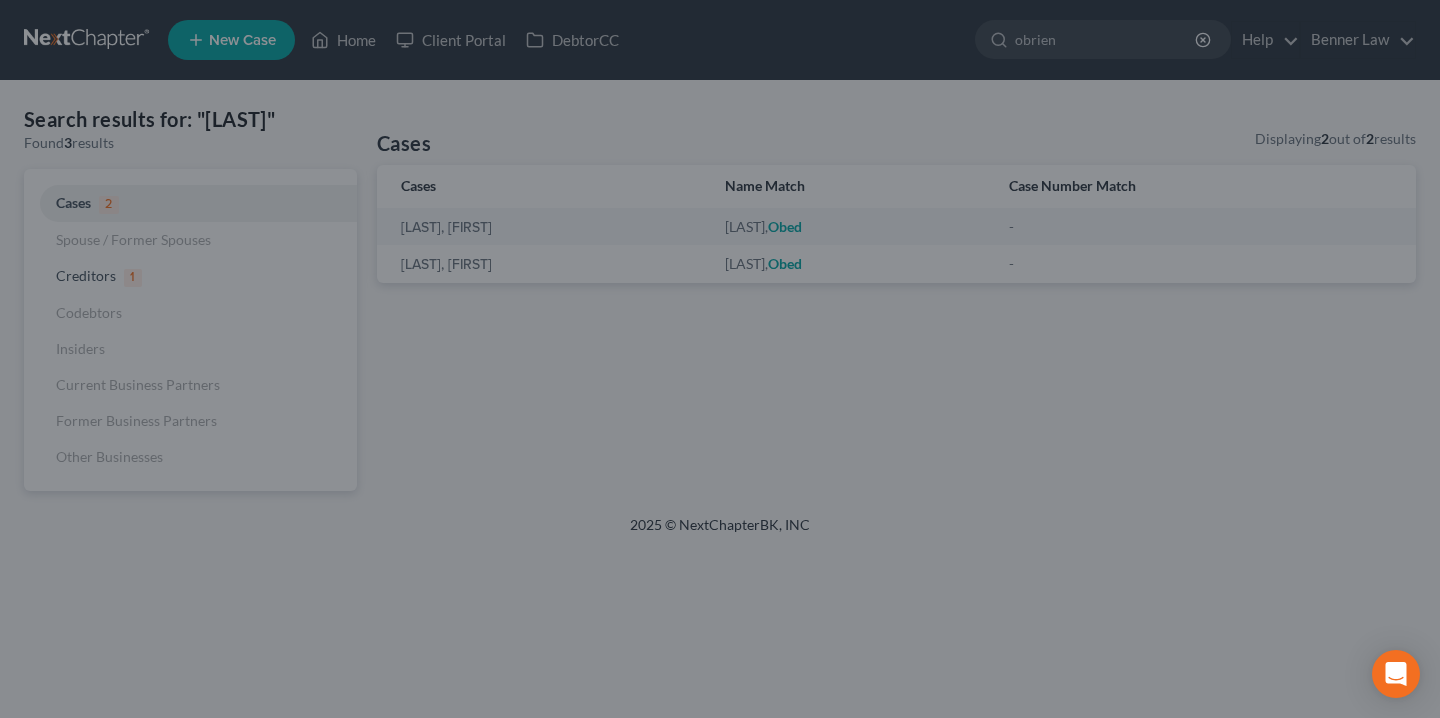 type 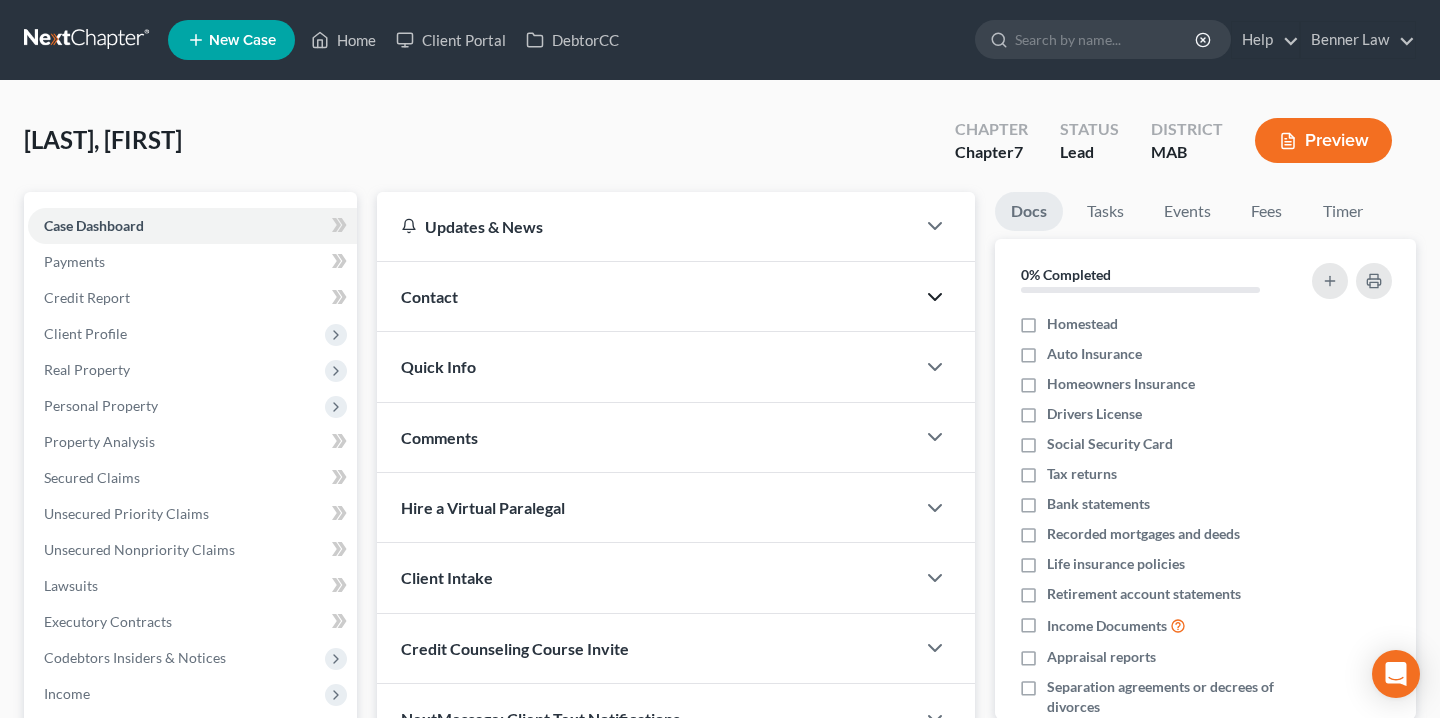 click 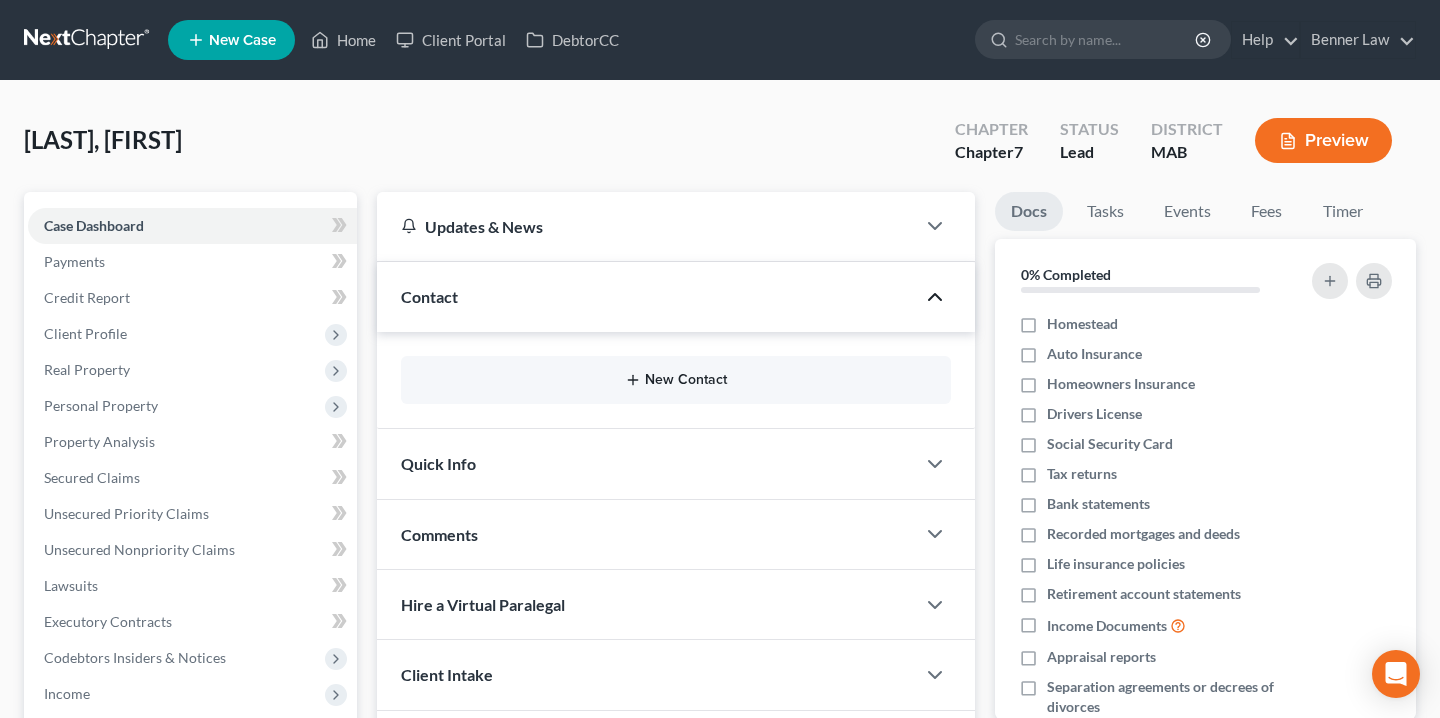click on "New Contact" at bounding box center [676, 380] 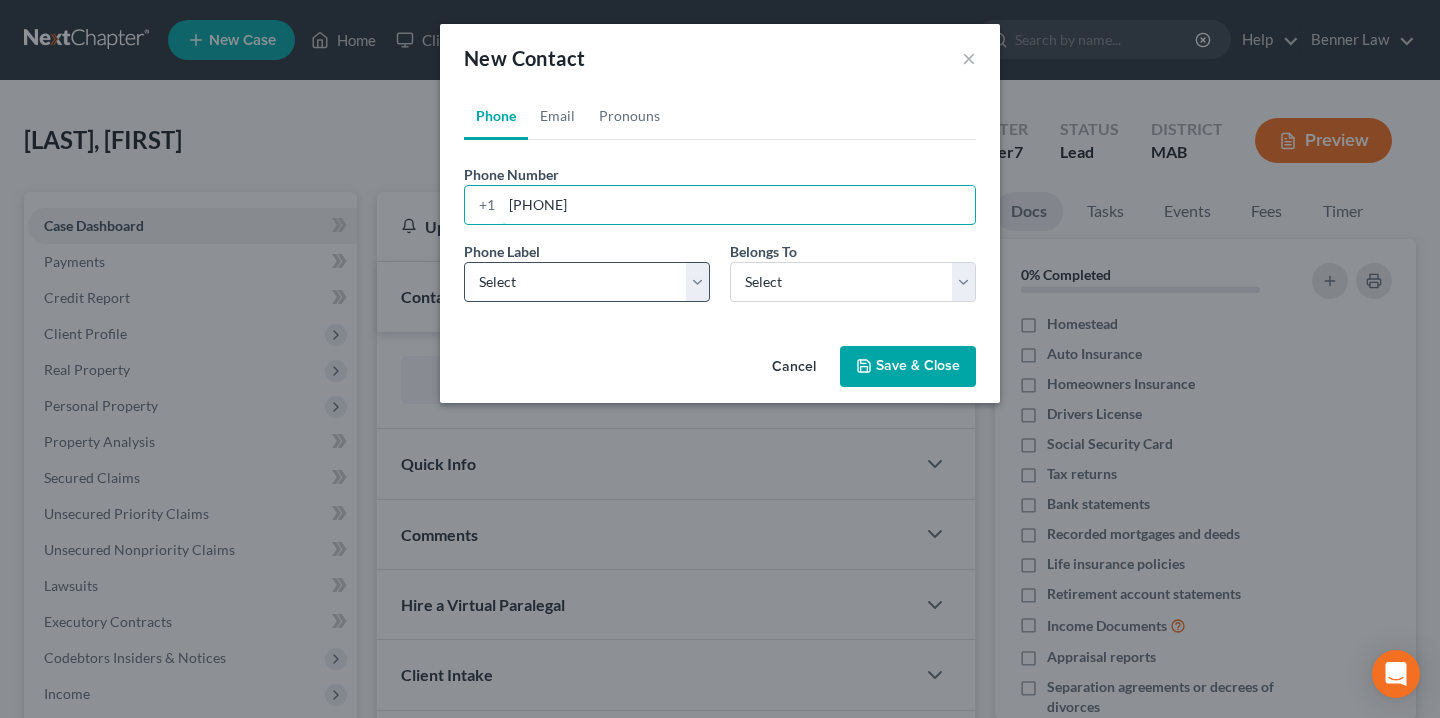 type on "[PHONE]" 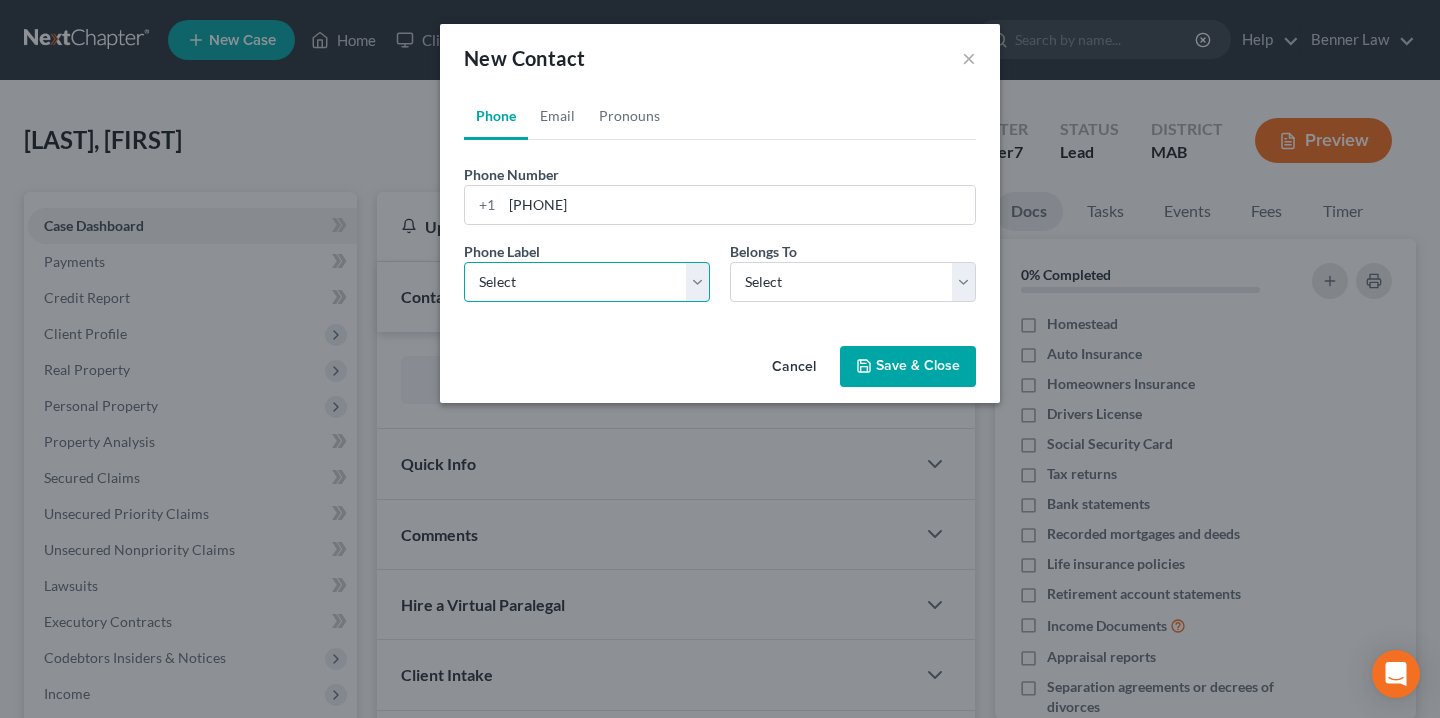 select on "0" 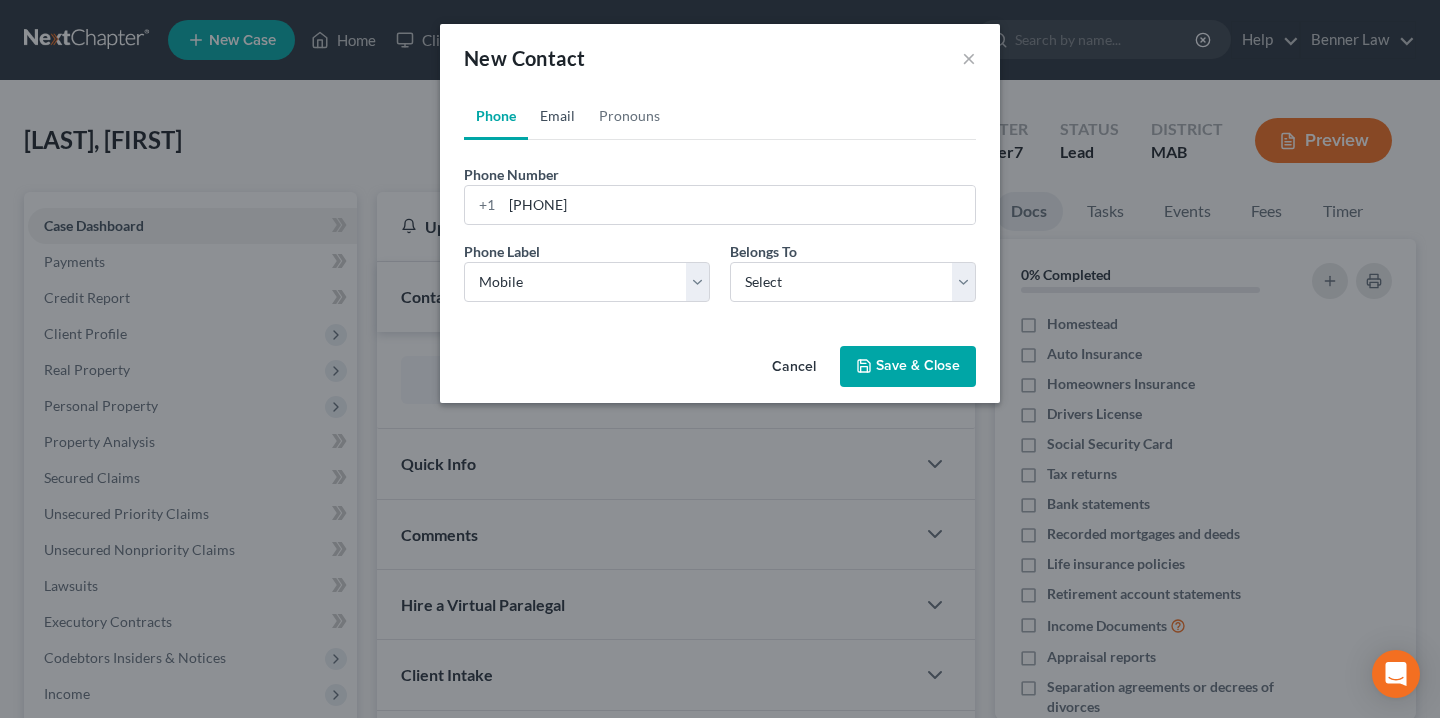 click on "Email" at bounding box center (557, 116) 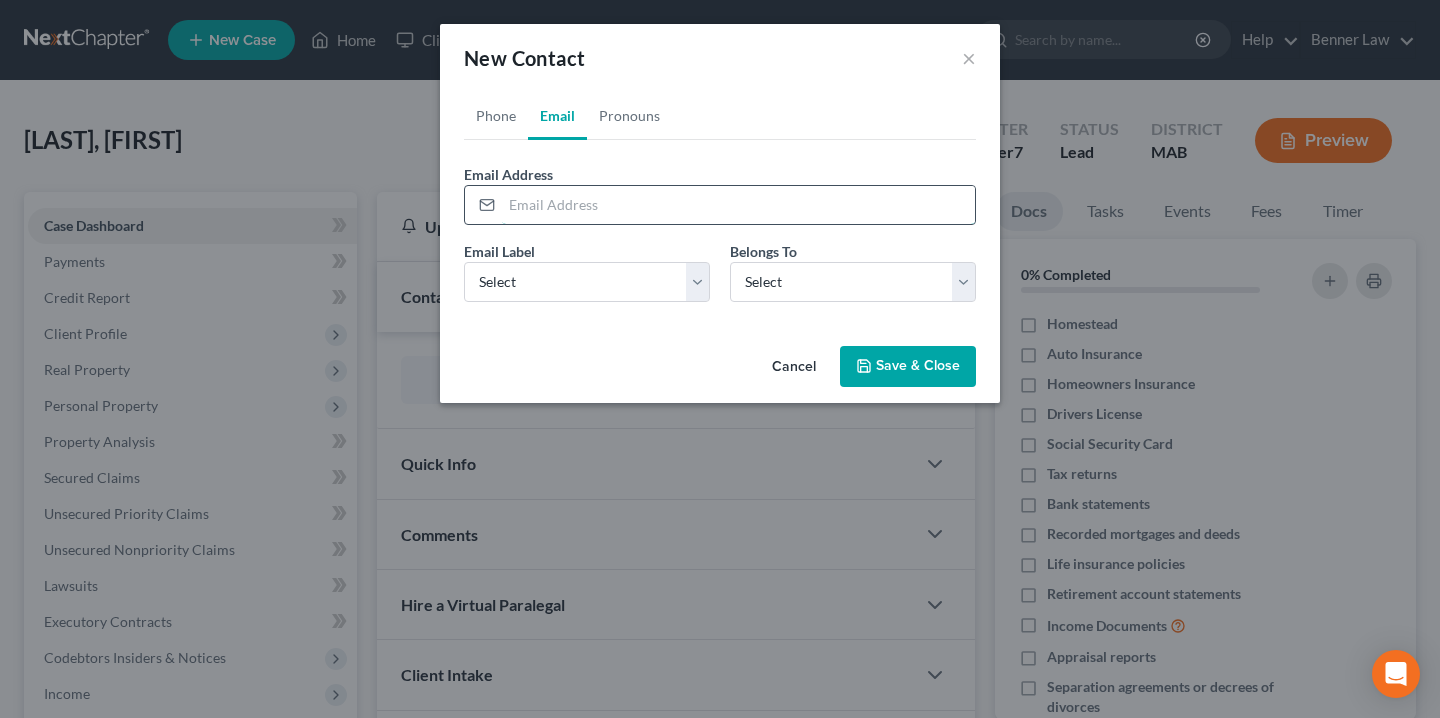 paste on "[EMAIL]" 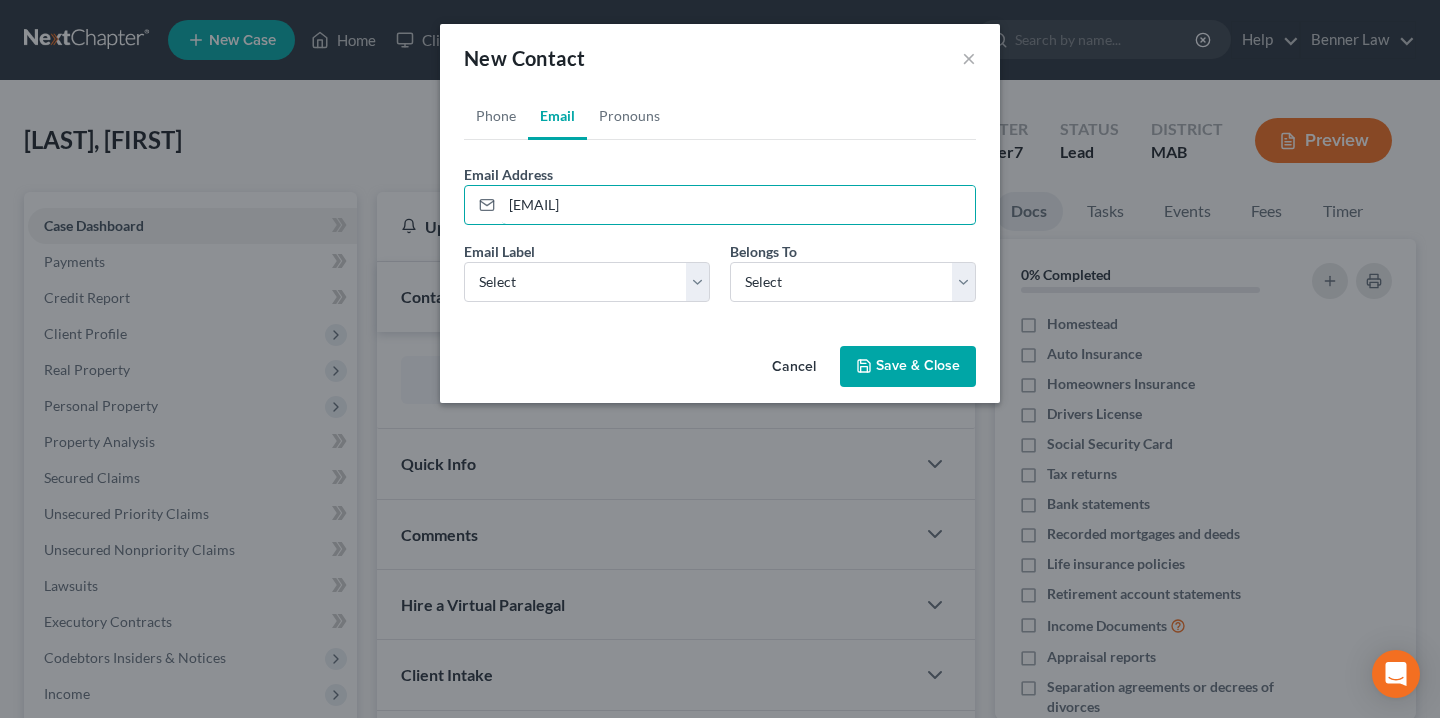 type on "[EMAIL]" 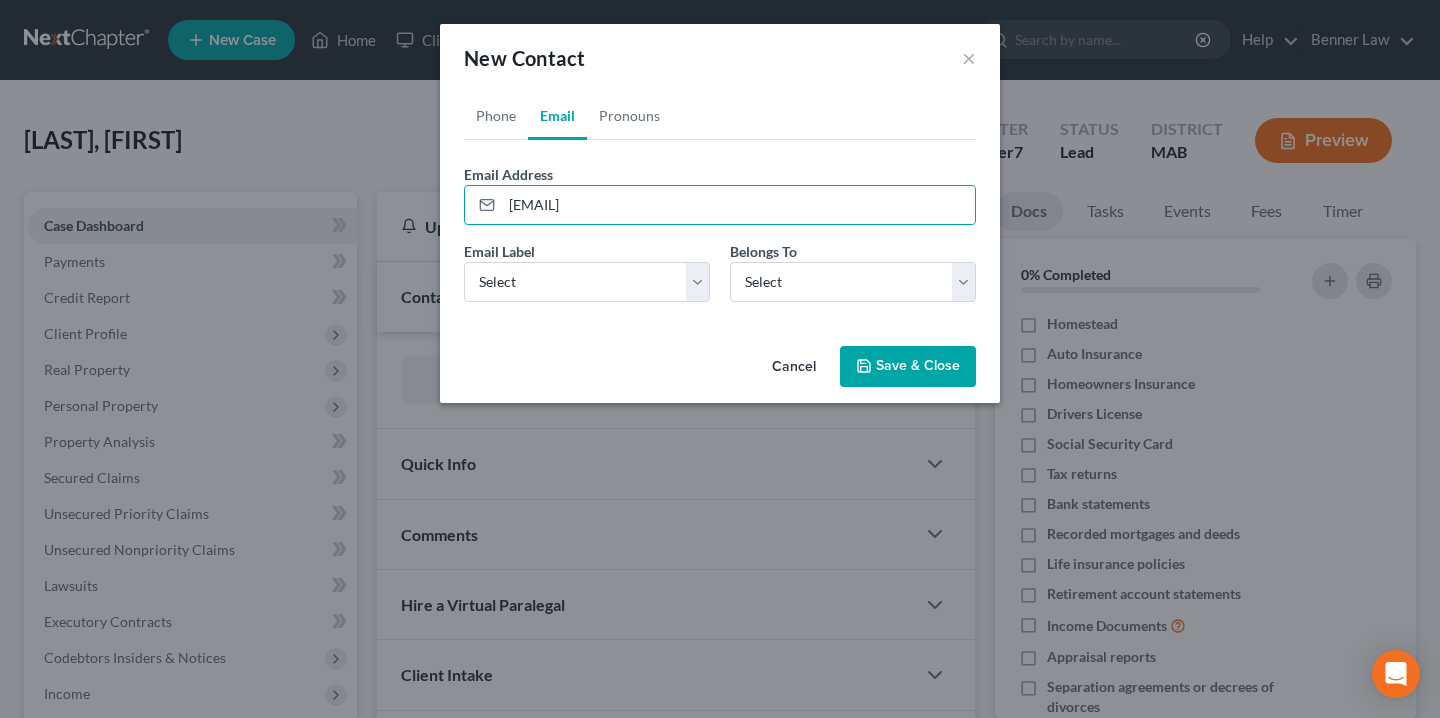click on "Save & Close" at bounding box center (908, 367) 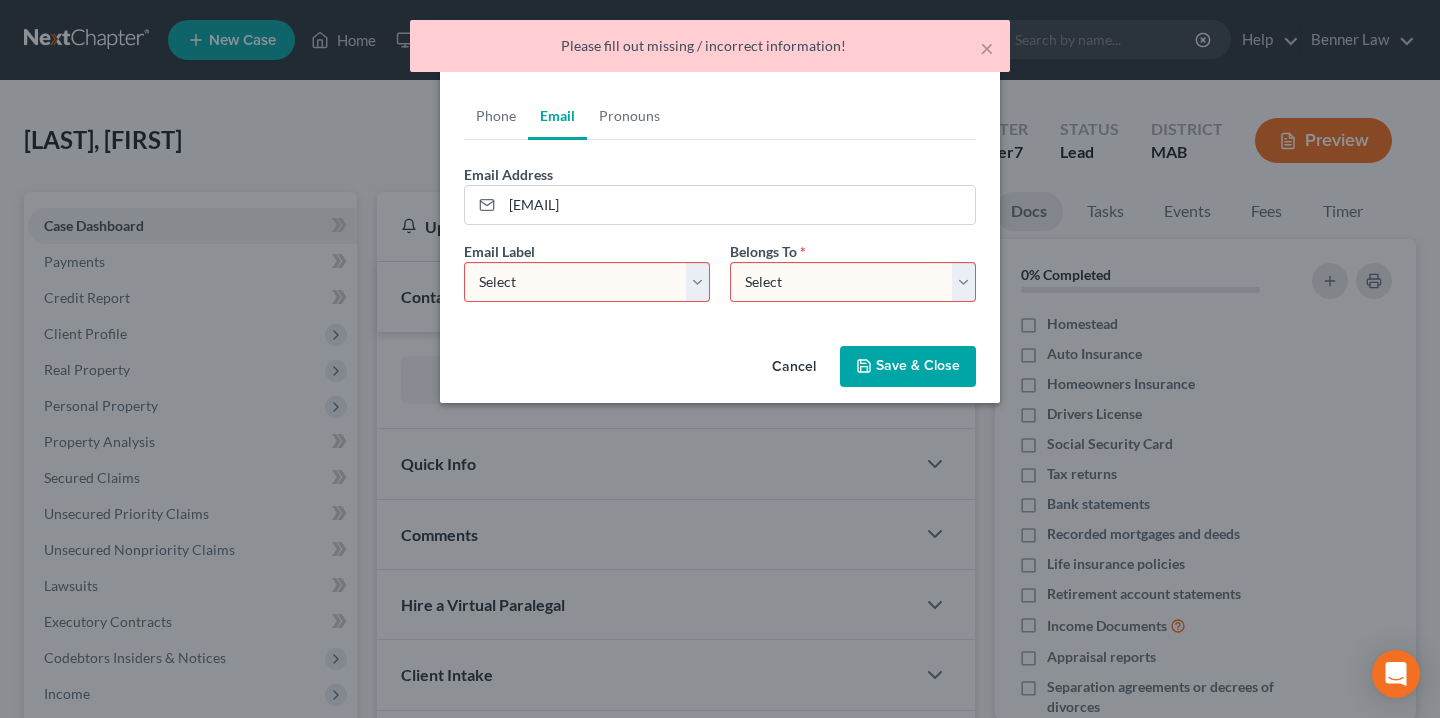 select on "0" 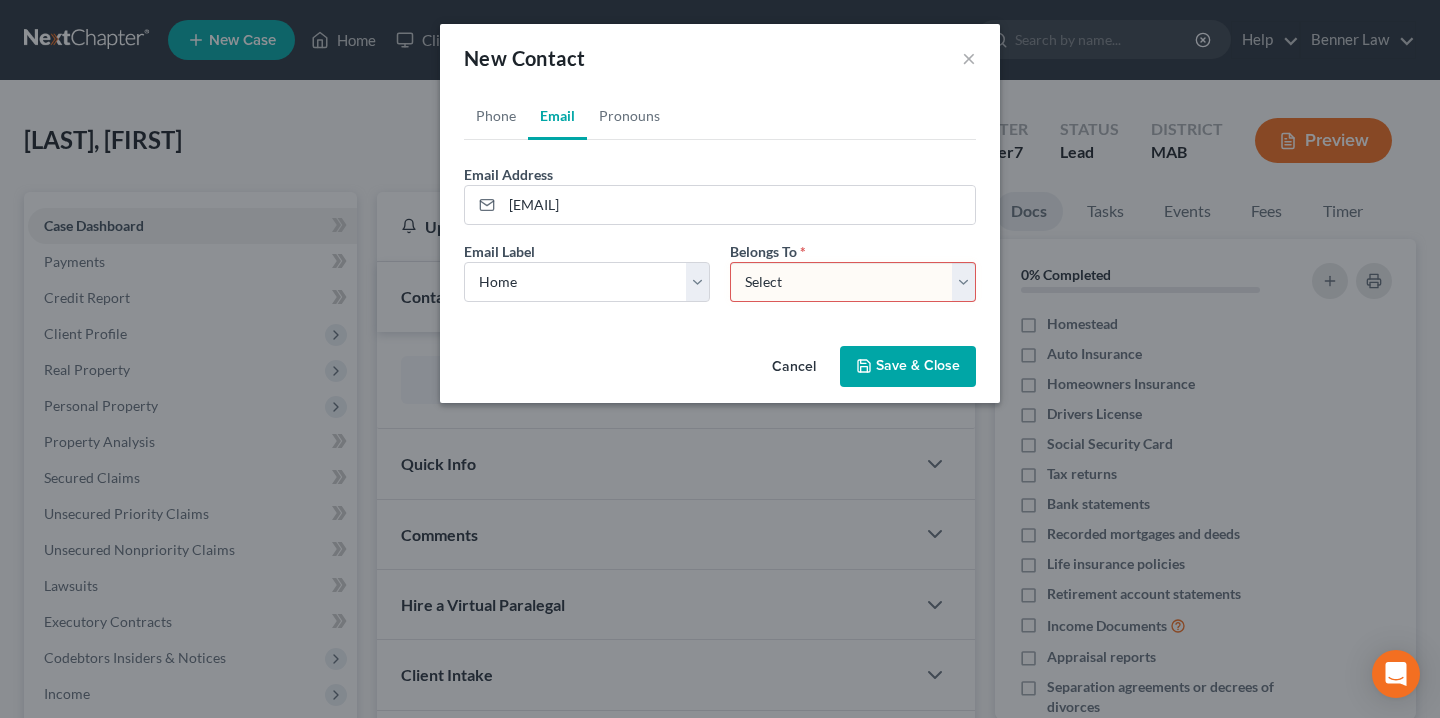 select on "0" 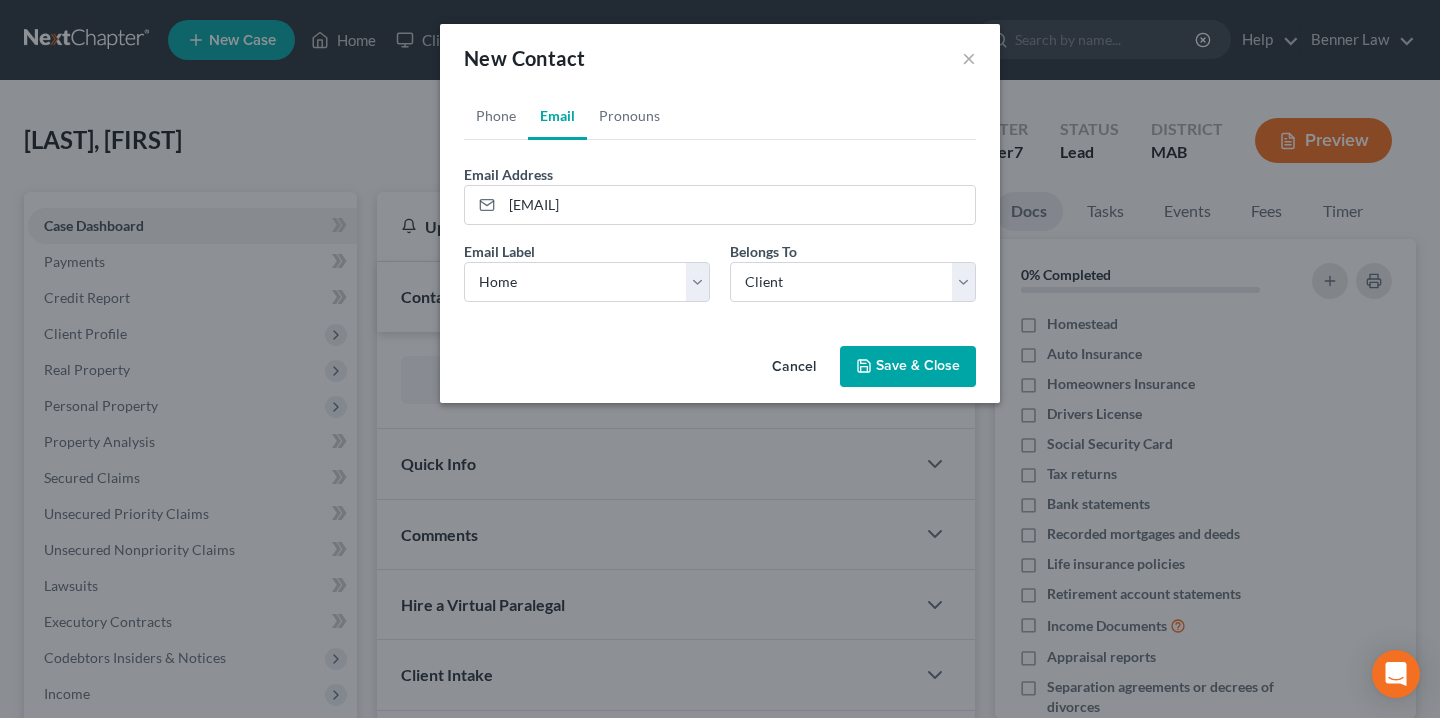 click on "Save & Close" at bounding box center [908, 367] 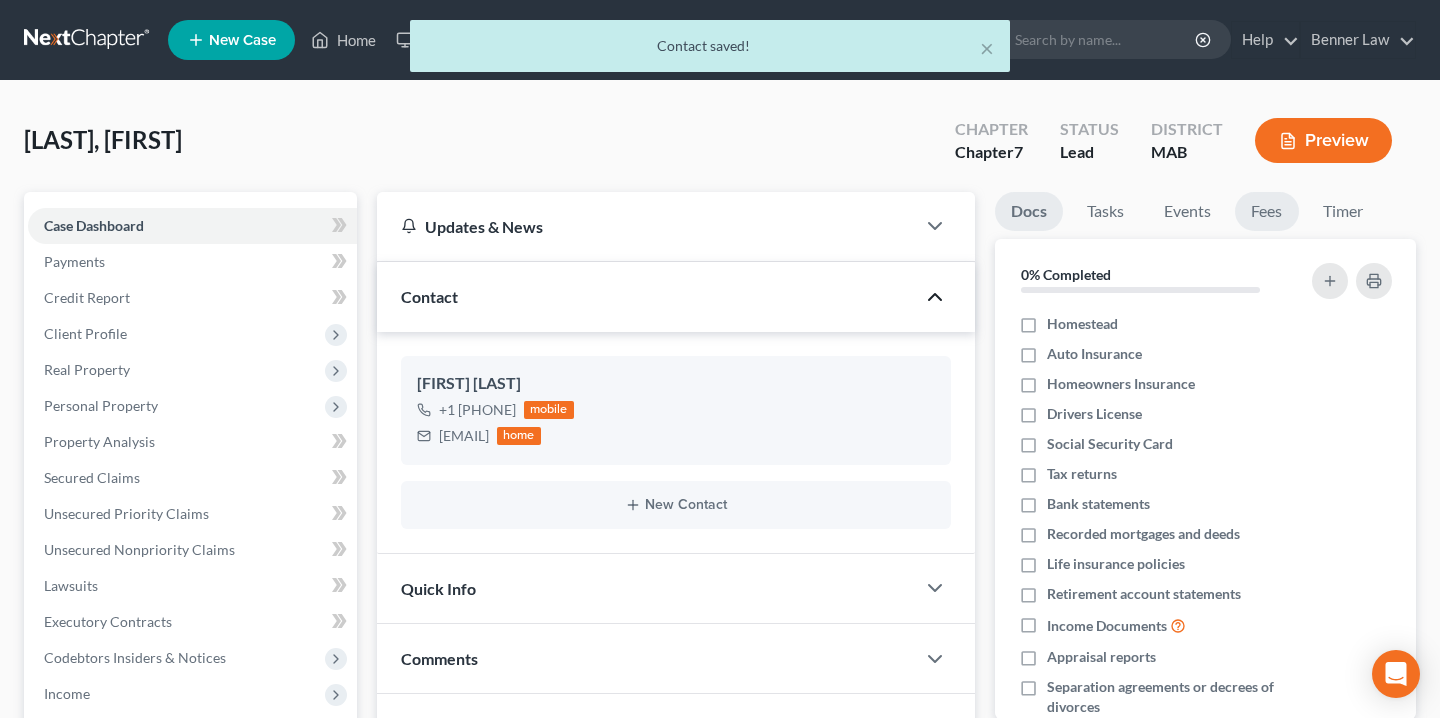 click on "Fees" at bounding box center [1267, 211] 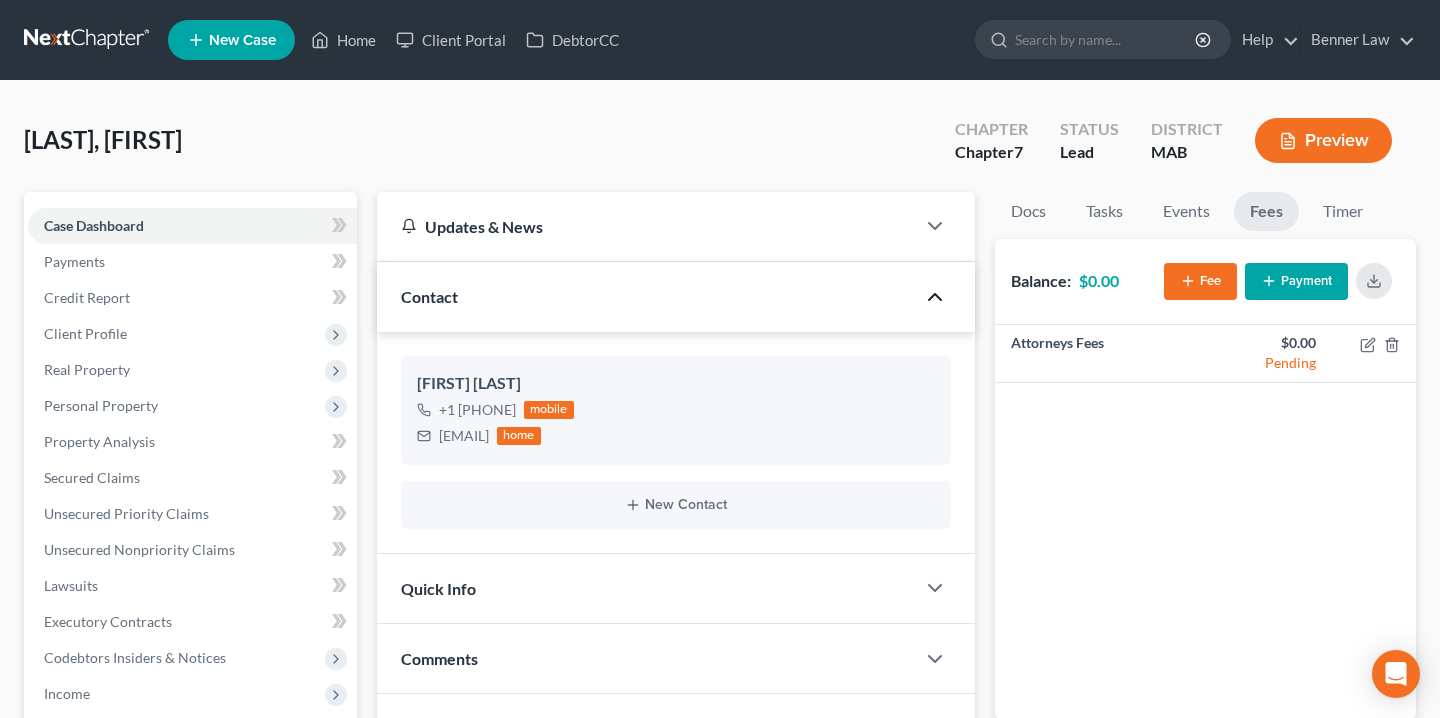 click on "Payment" at bounding box center (1296, 281) 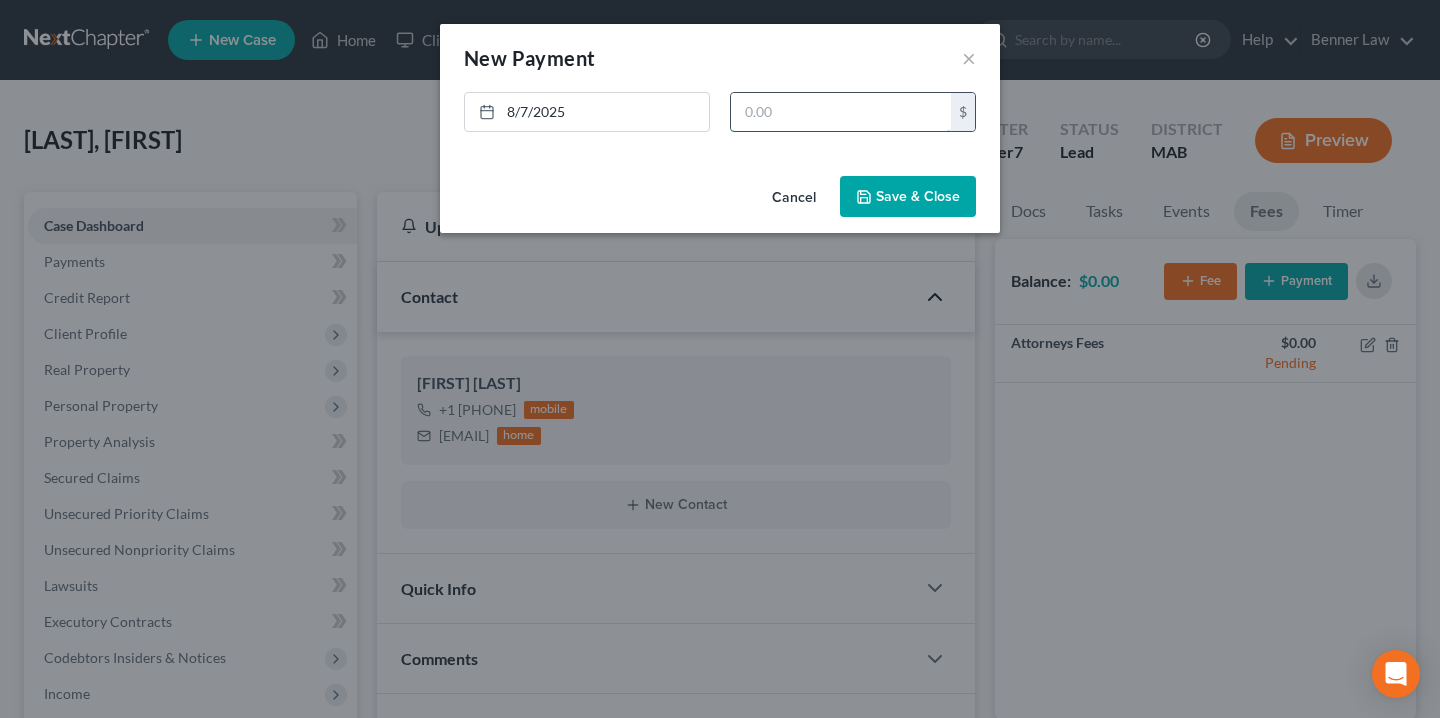 click at bounding box center [841, 112] 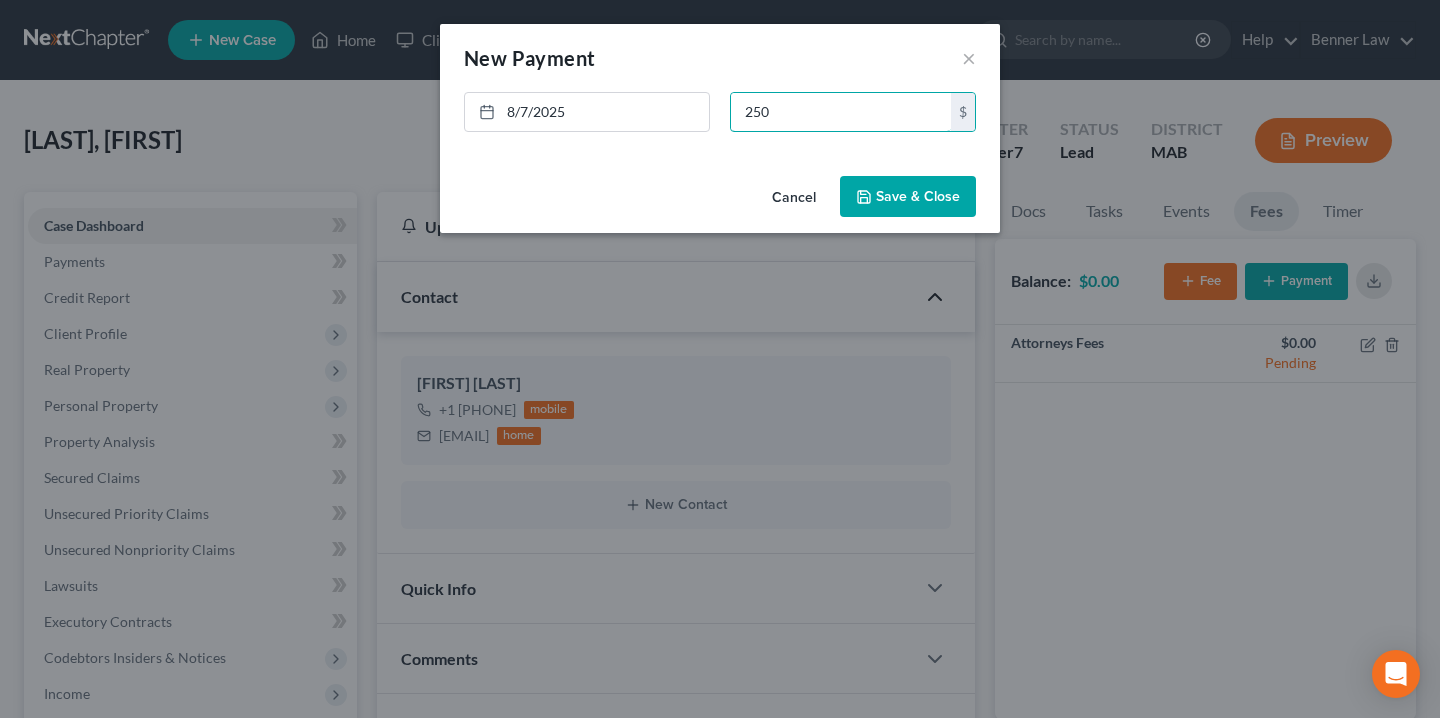 type on "250" 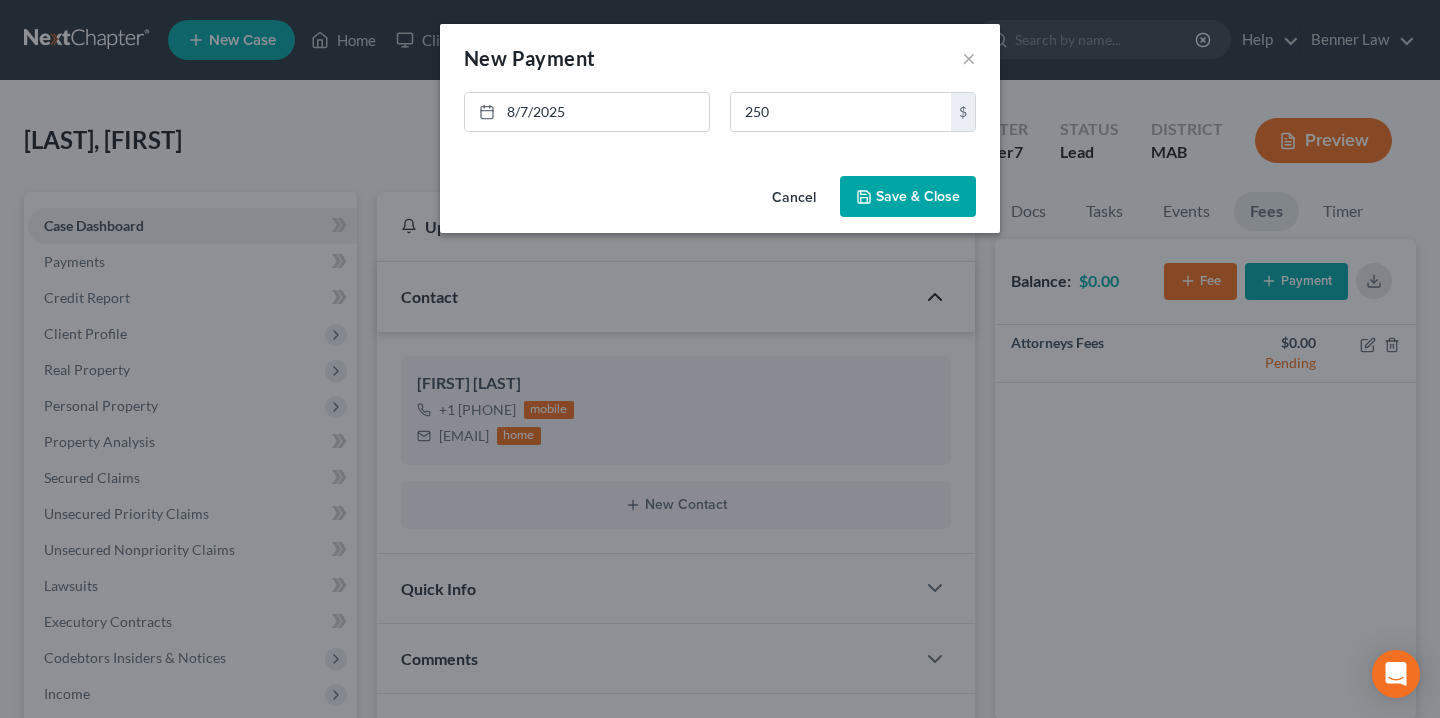 click on "Save & Close" at bounding box center [908, 197] 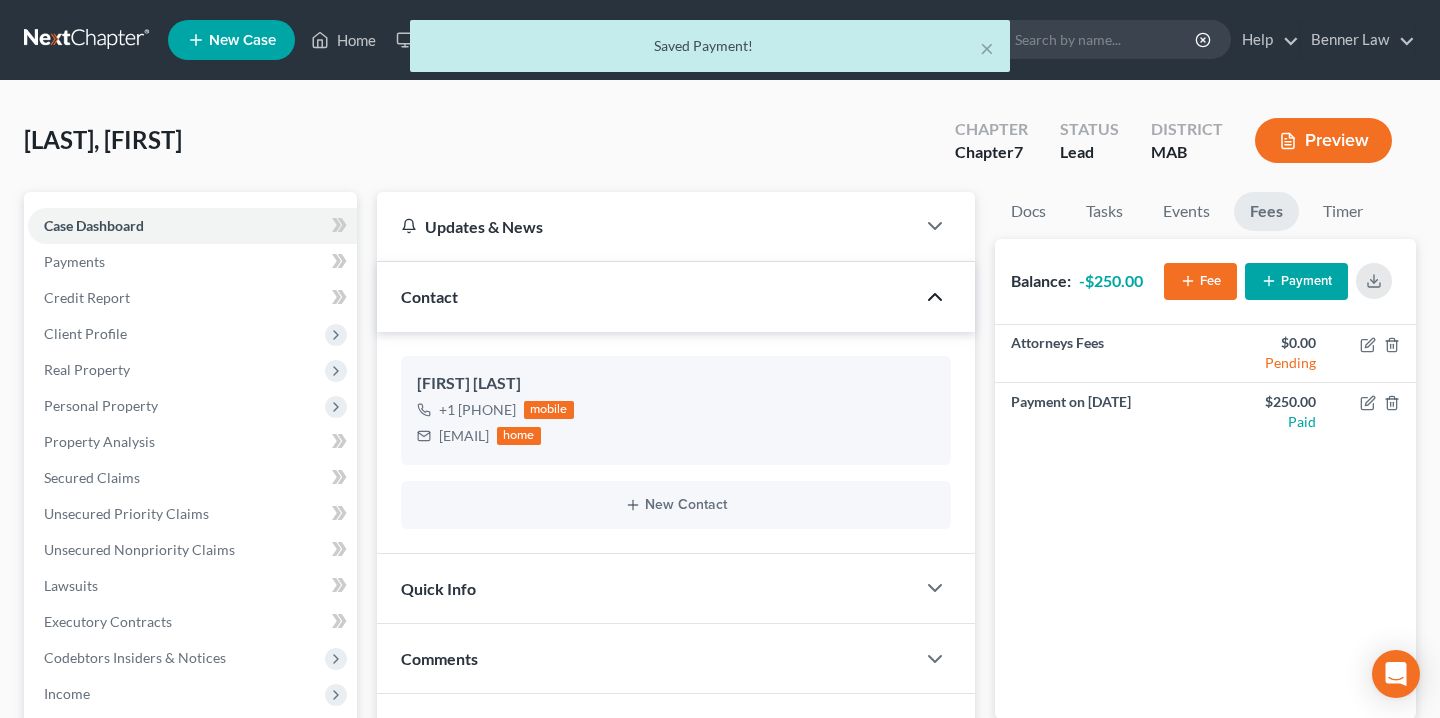 click on "×                     Saved Payment!" at bounding box center [710, 51] 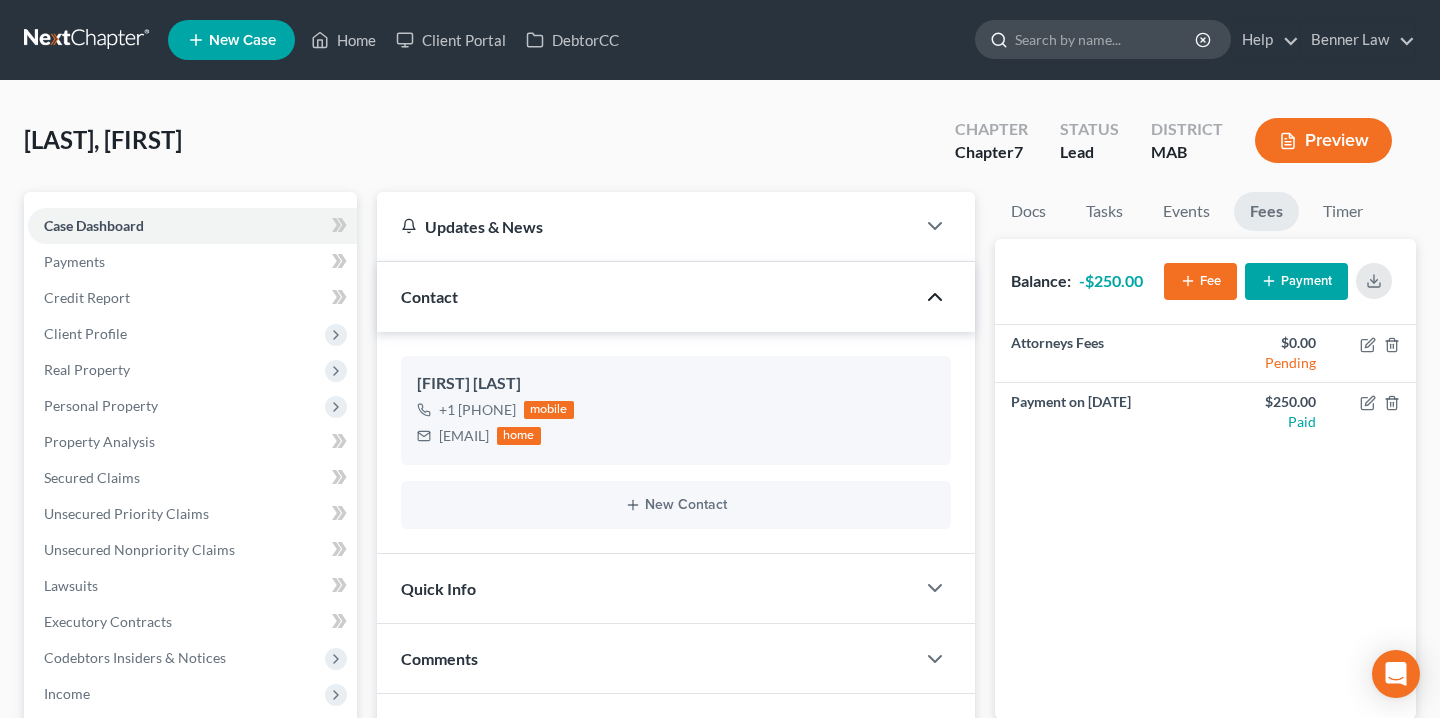 click at bounding box center [995, 39] 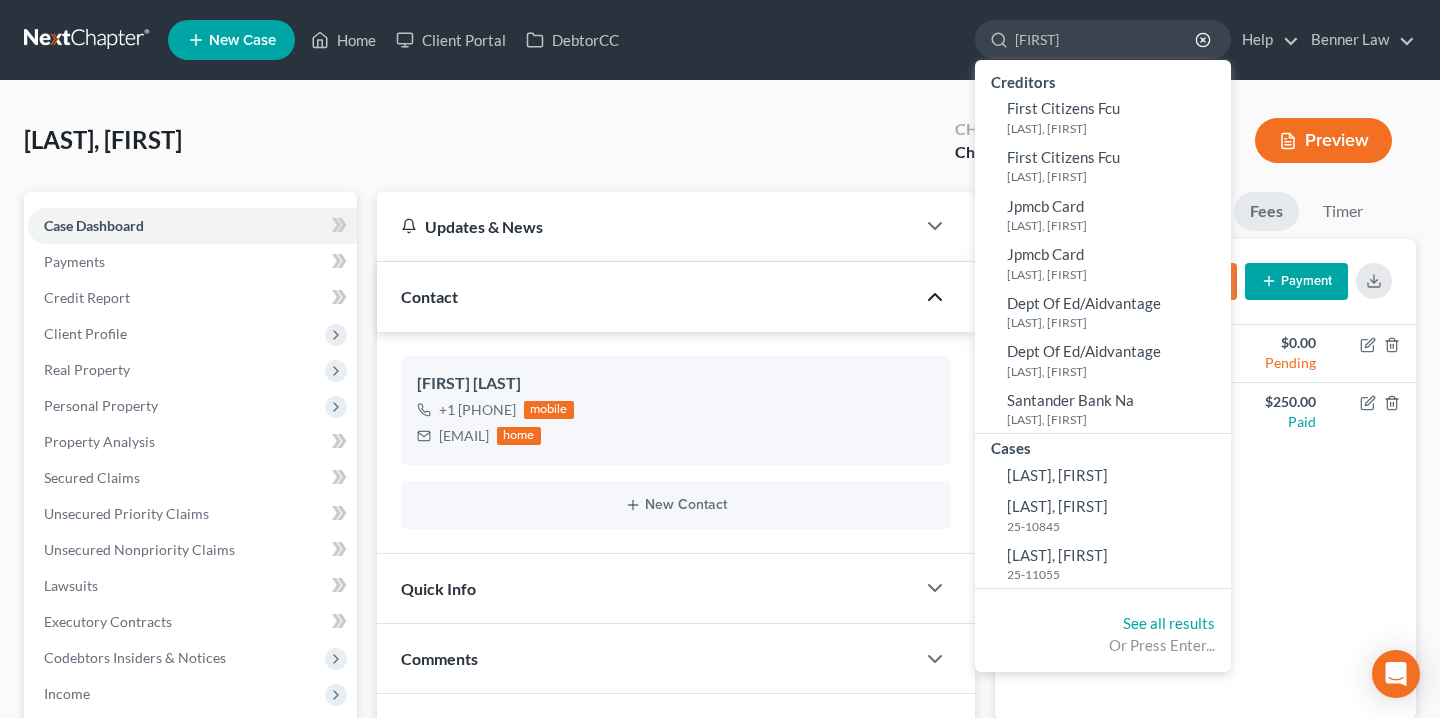 type on "[FIRST]" 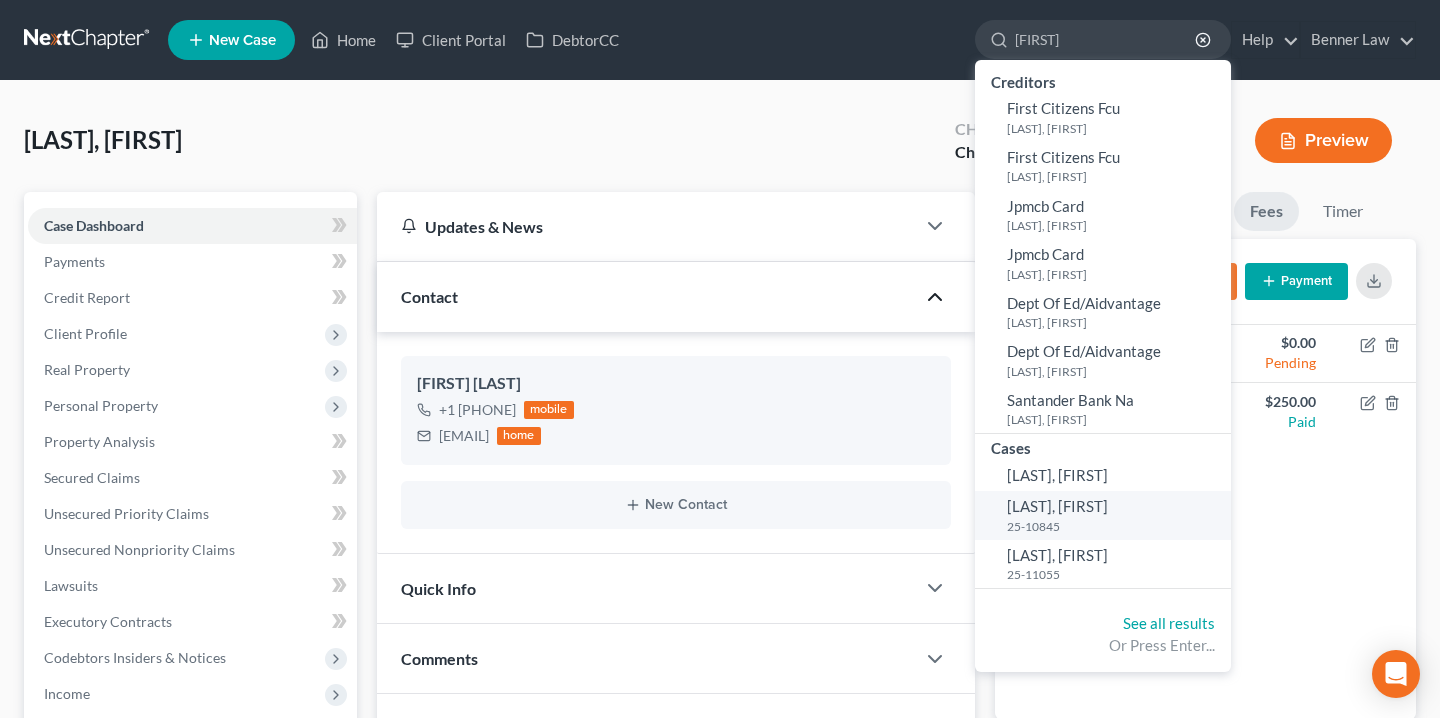 drag, startPoint x: 1061, startPoint y: 73, endPoint x: 1083, endPoint y: 496, distance: 423.57172 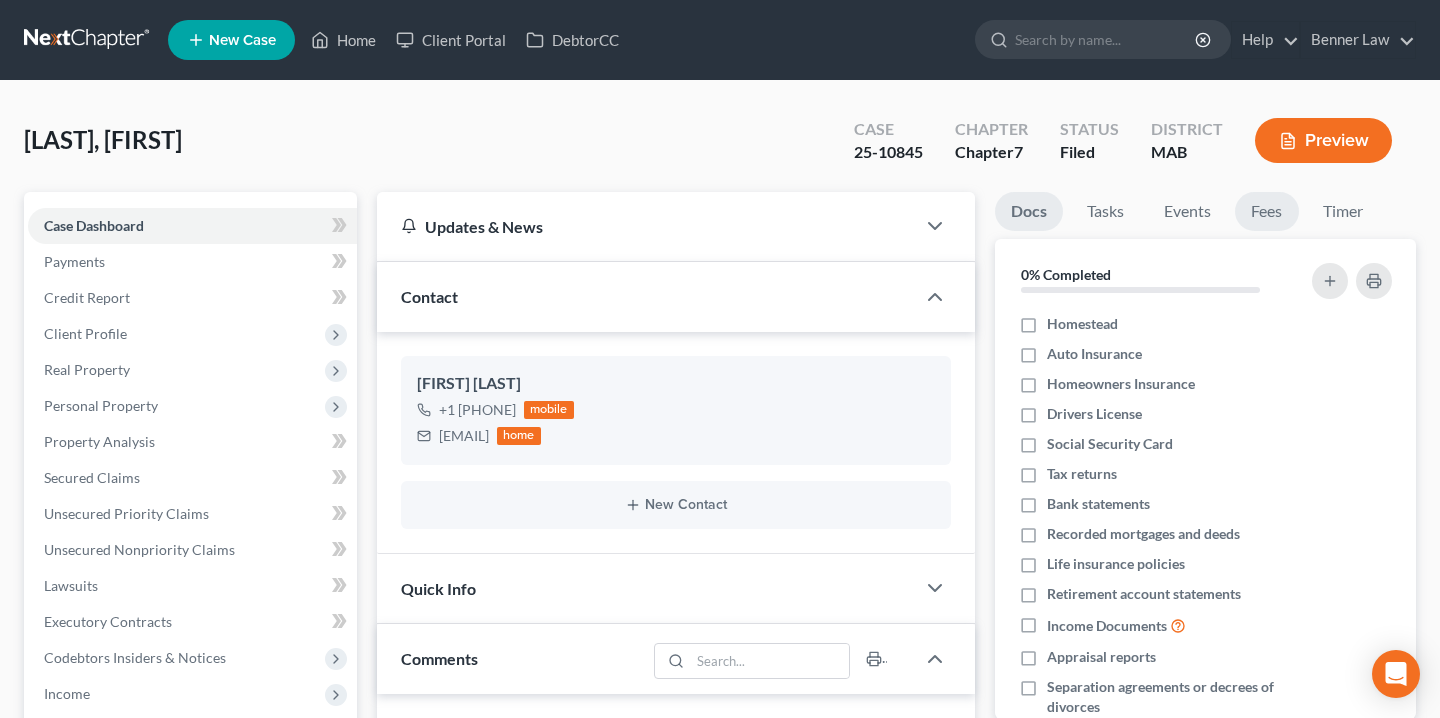 scroll, scrollTop: 180, scrollLeft: 0, axis: vertical 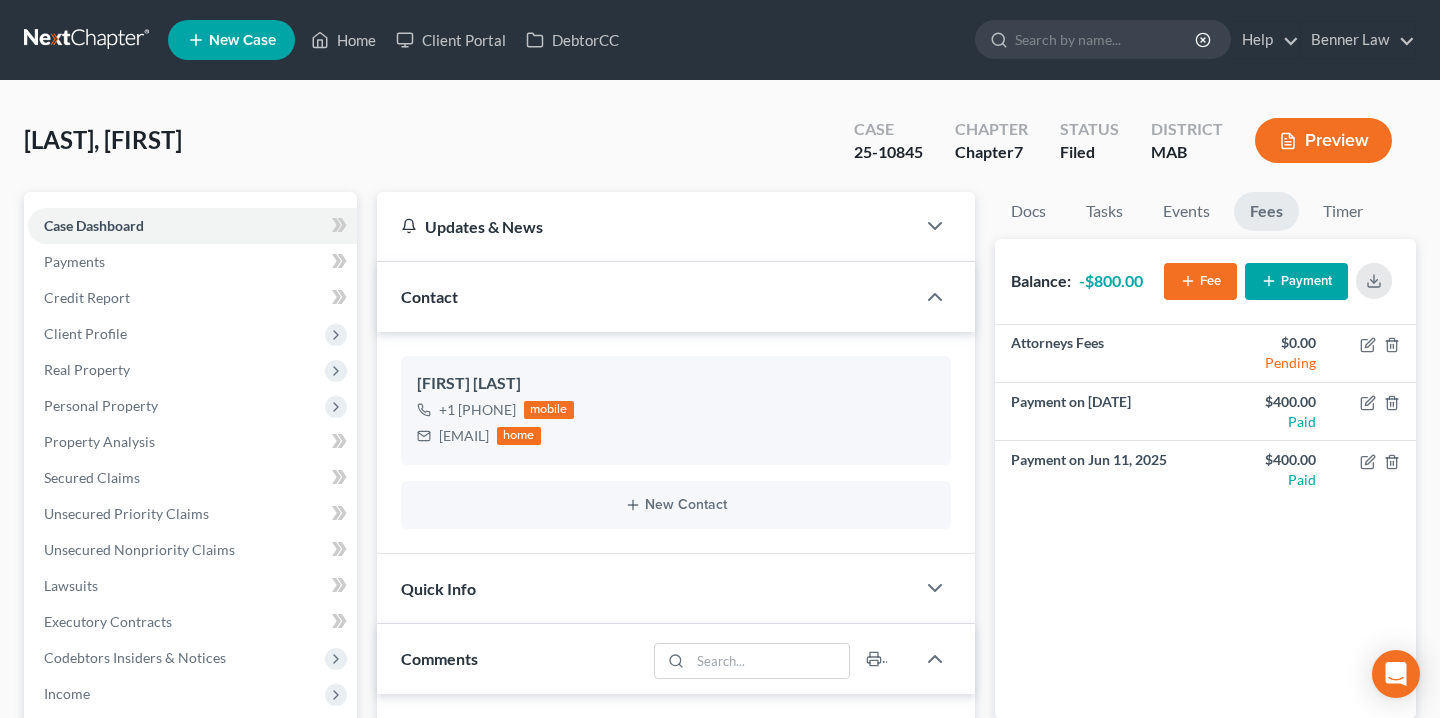 click on "Payment" at bounding box center [1296, 281] 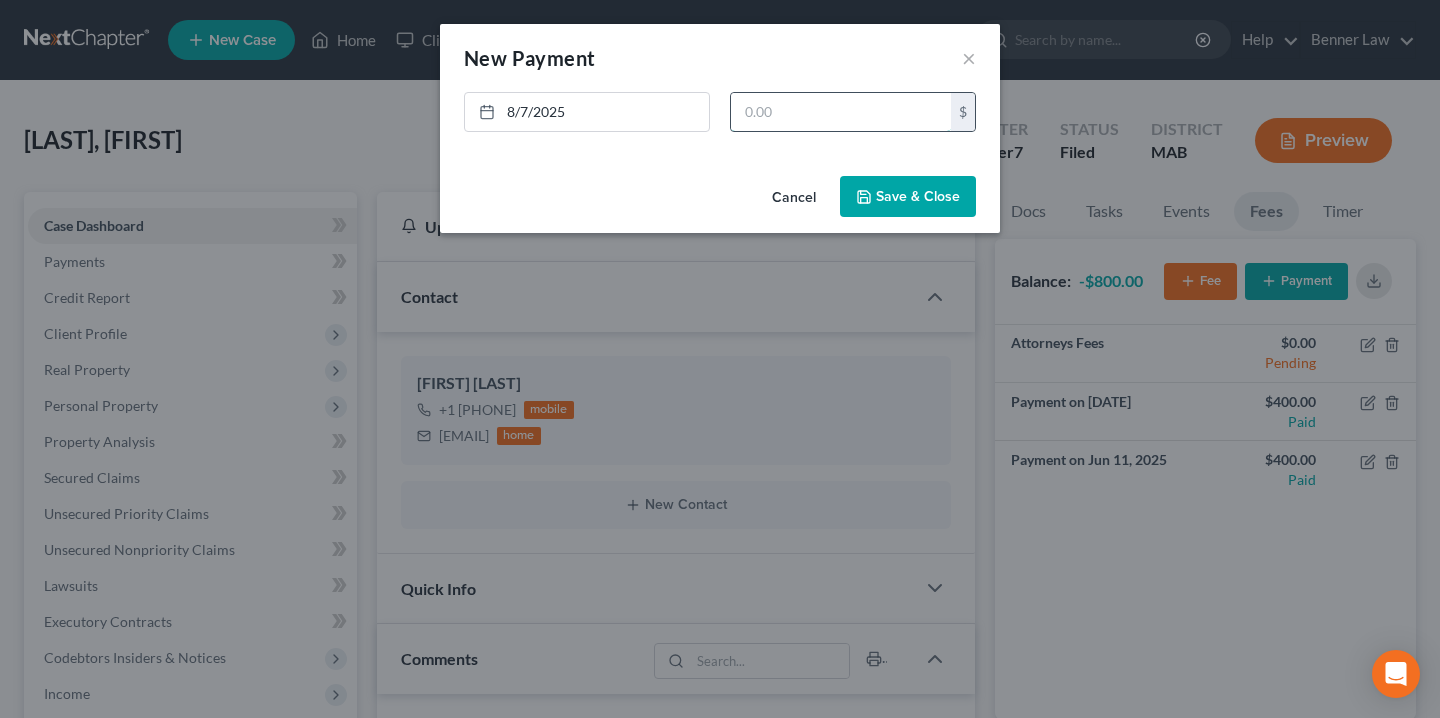 click at bounding box center (841, 112) 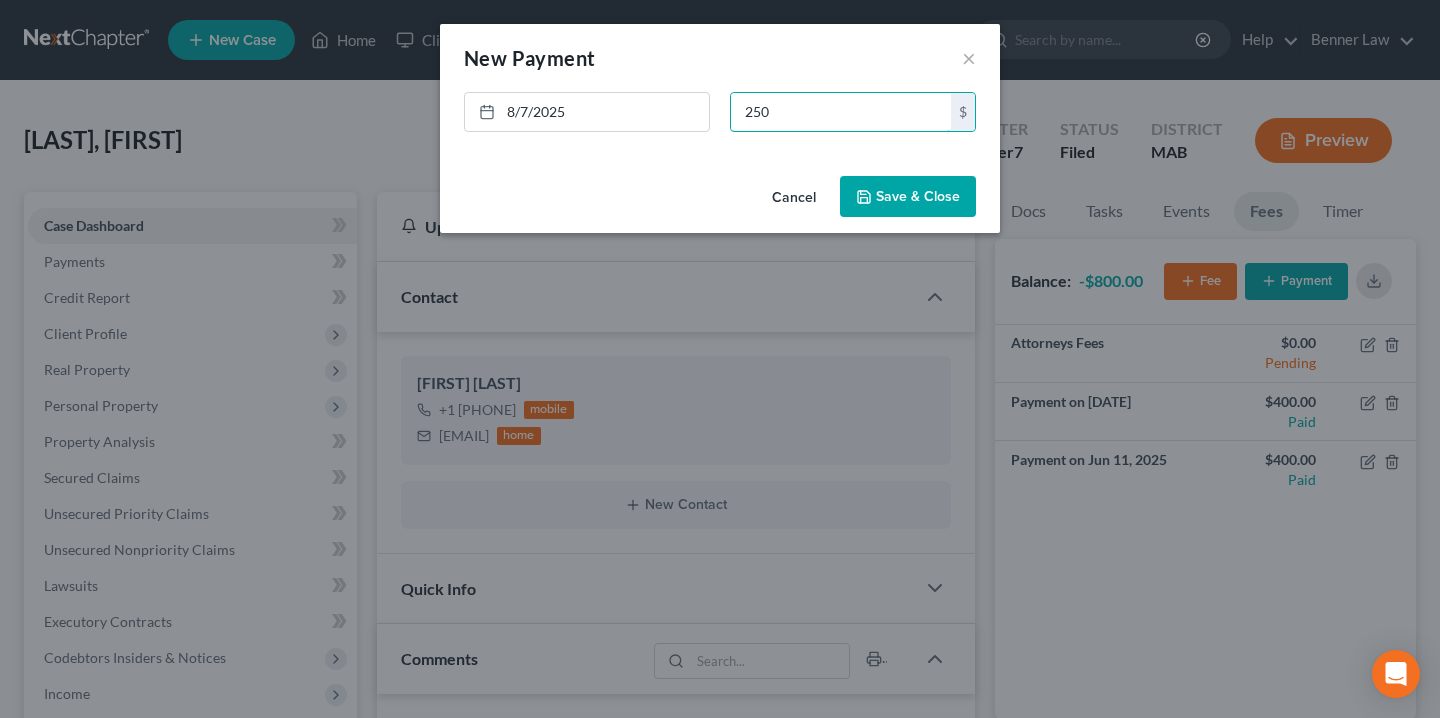 type on "250" 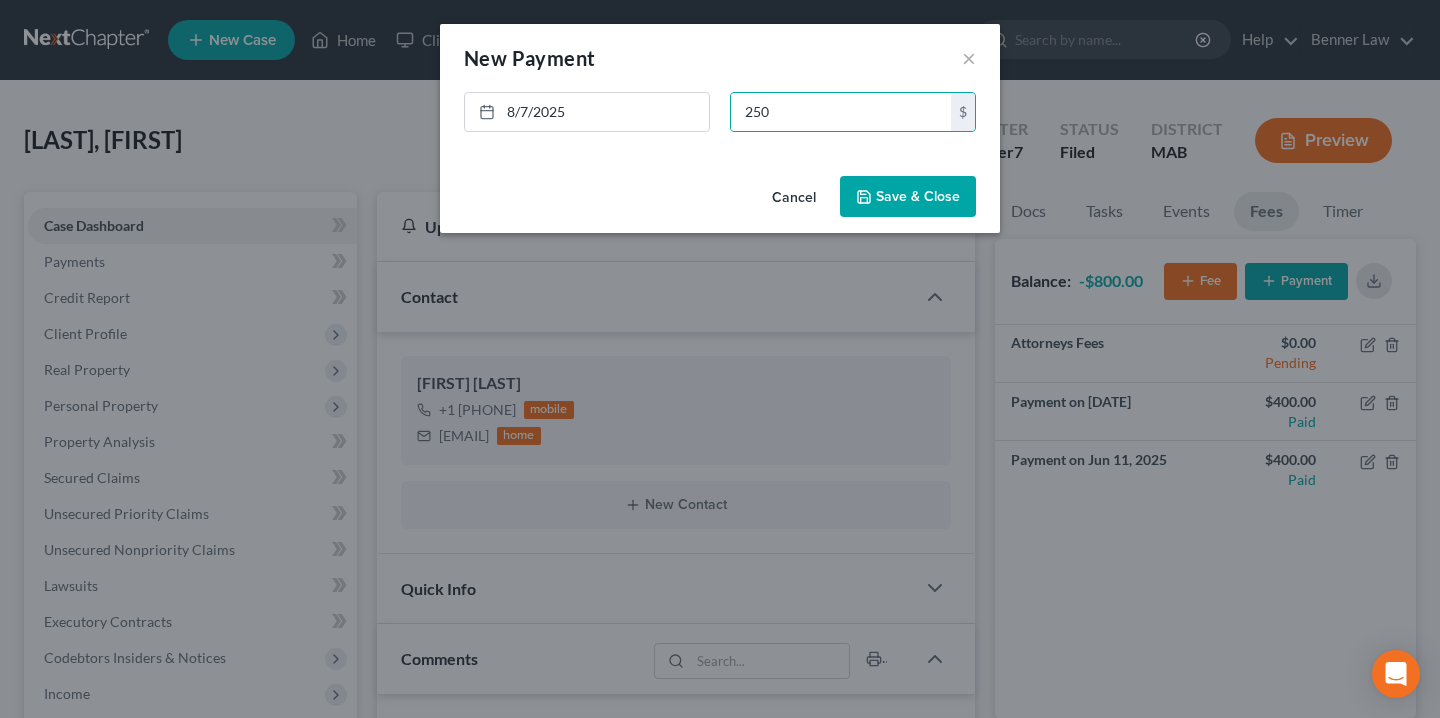 click on "Save & Close" at bounding box center [908, 197] 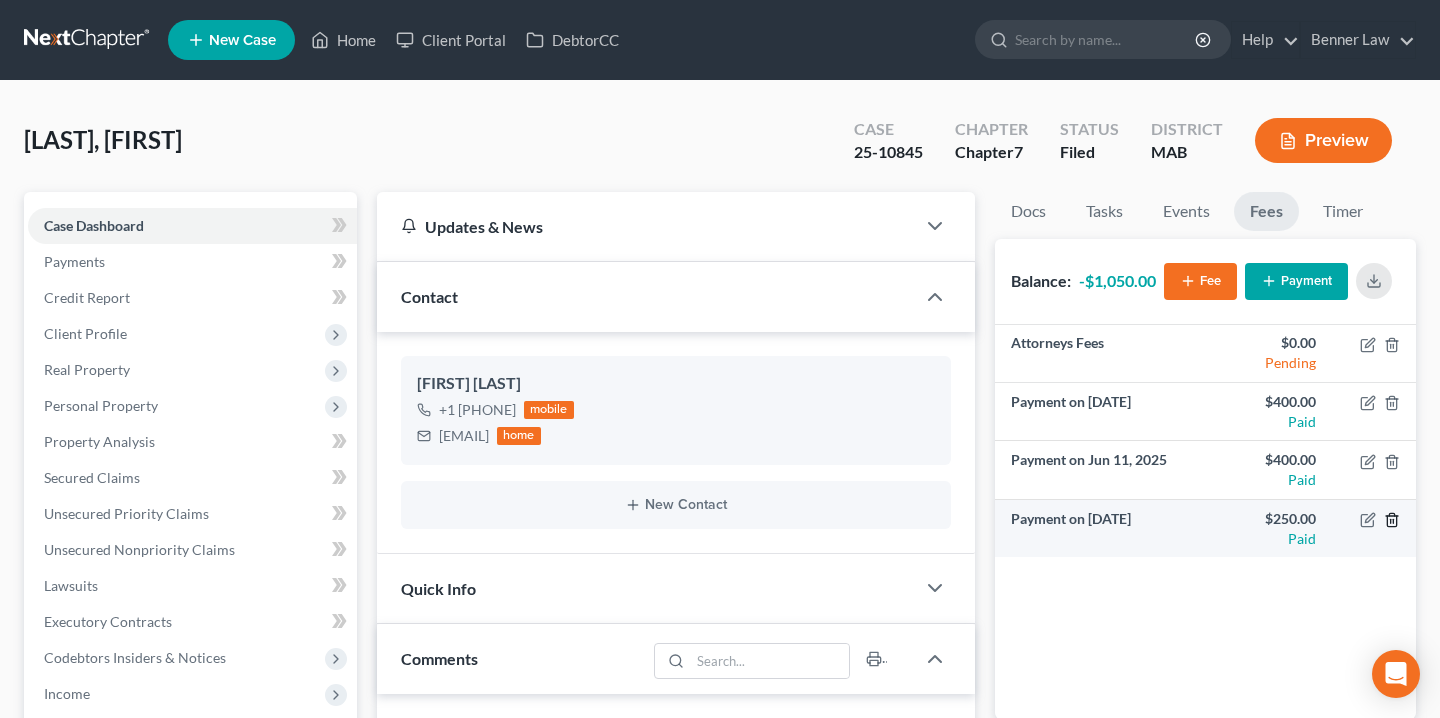 click 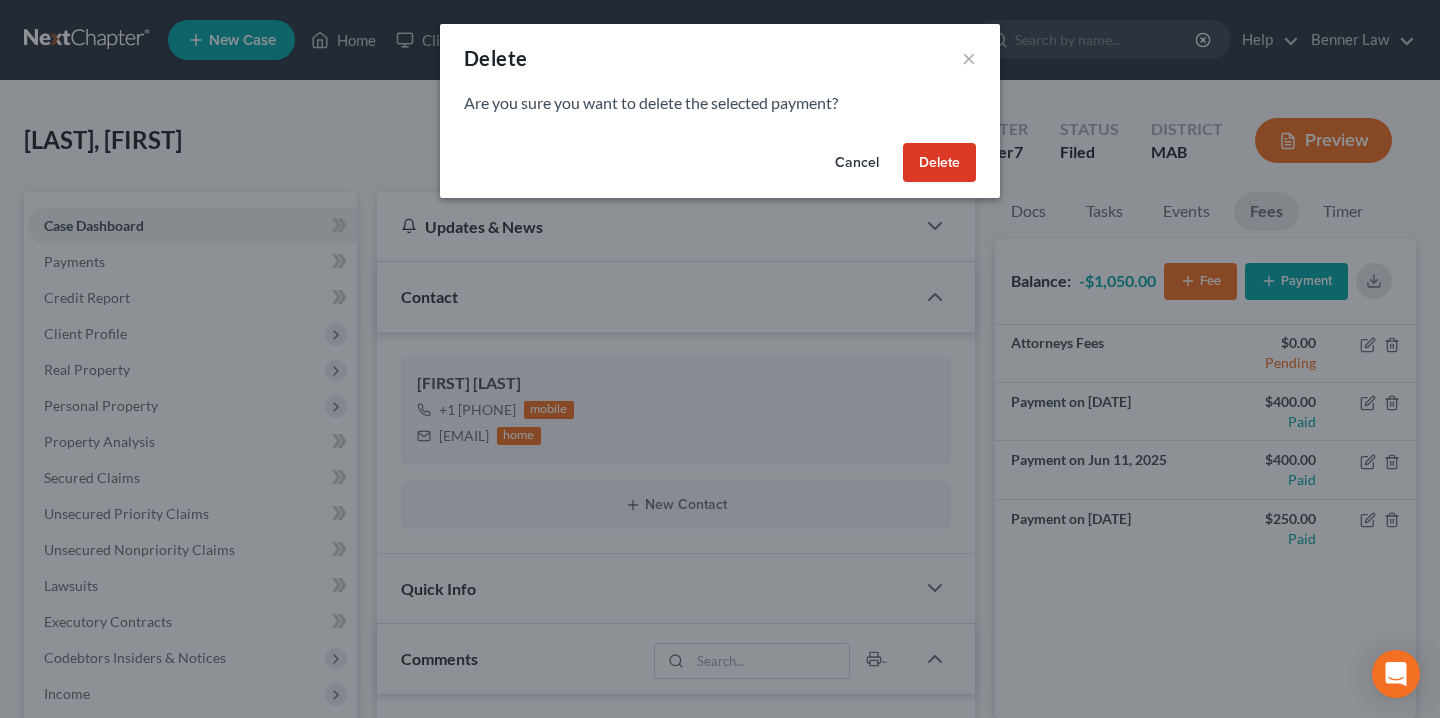 click on "Cancel" at bounding box center (857, 163) 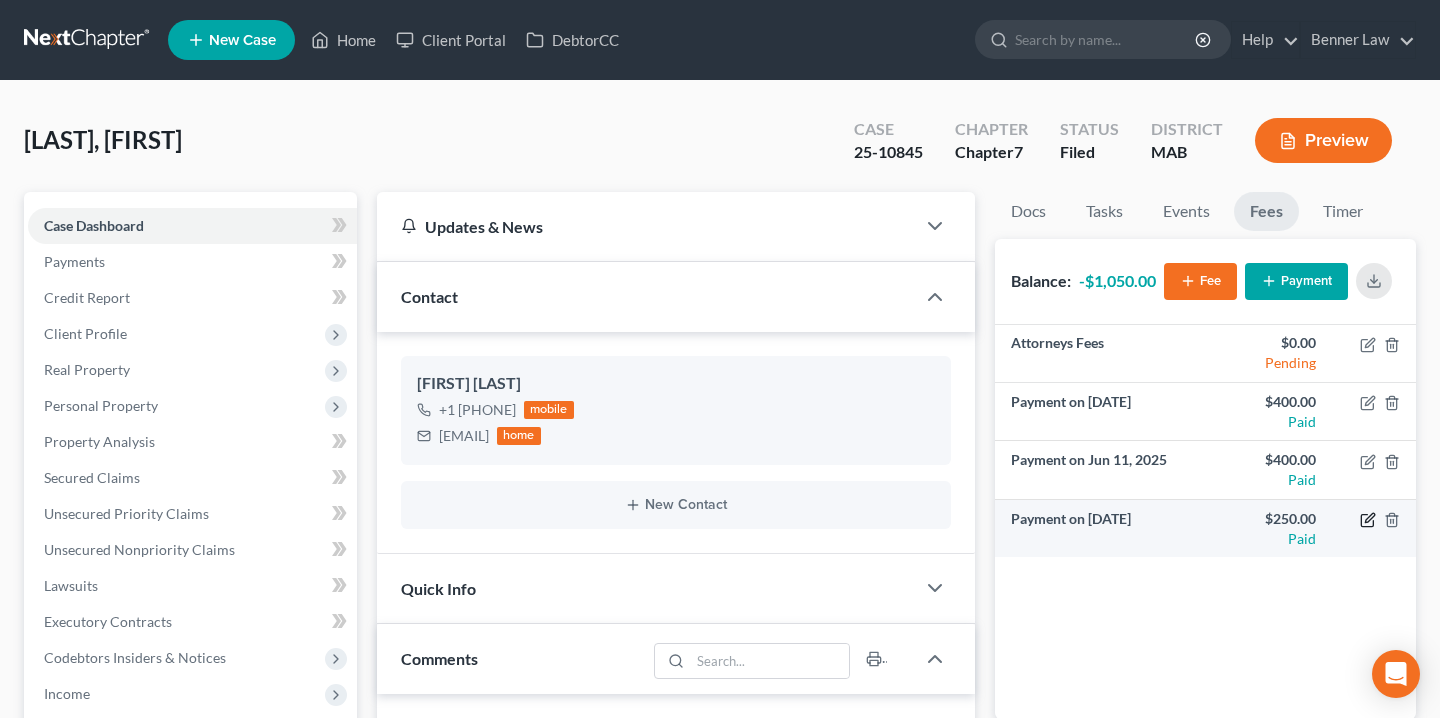 click 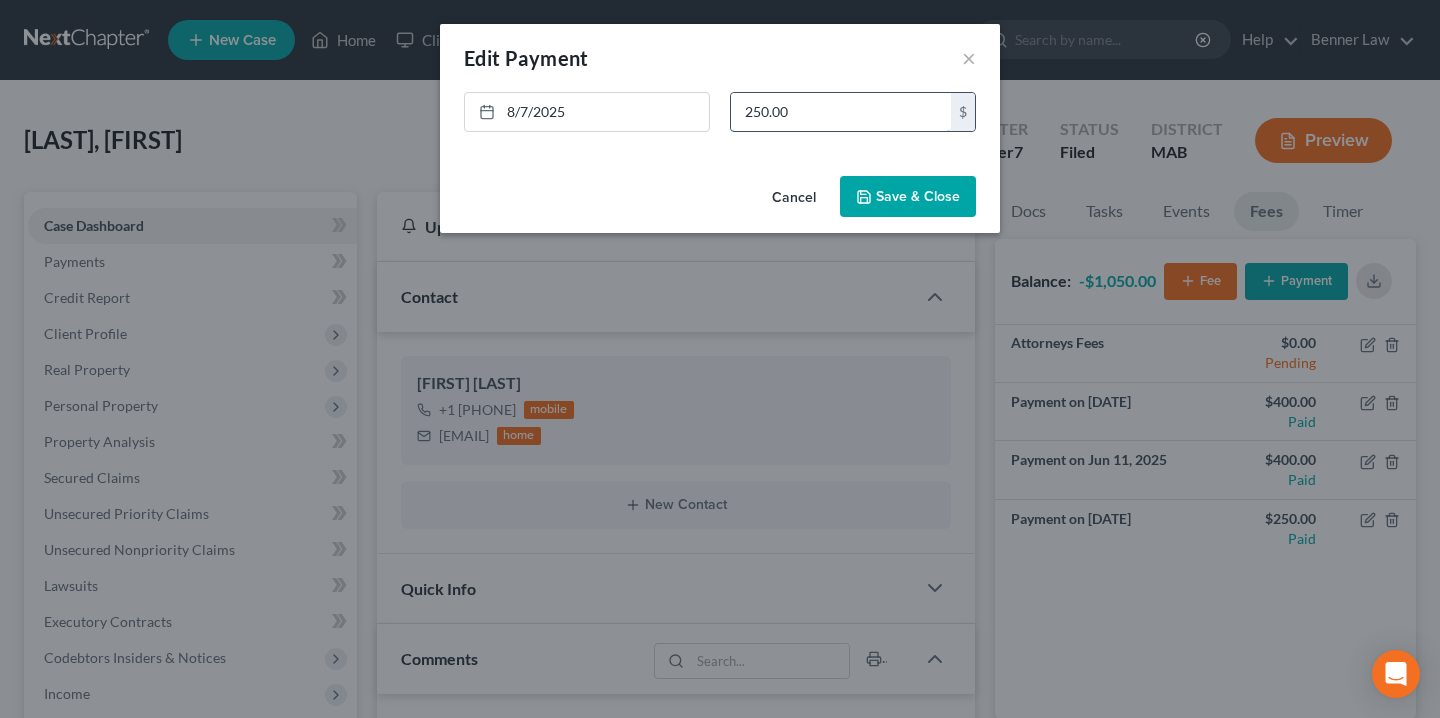 click on "250.00" at bounding box center (841, 112) 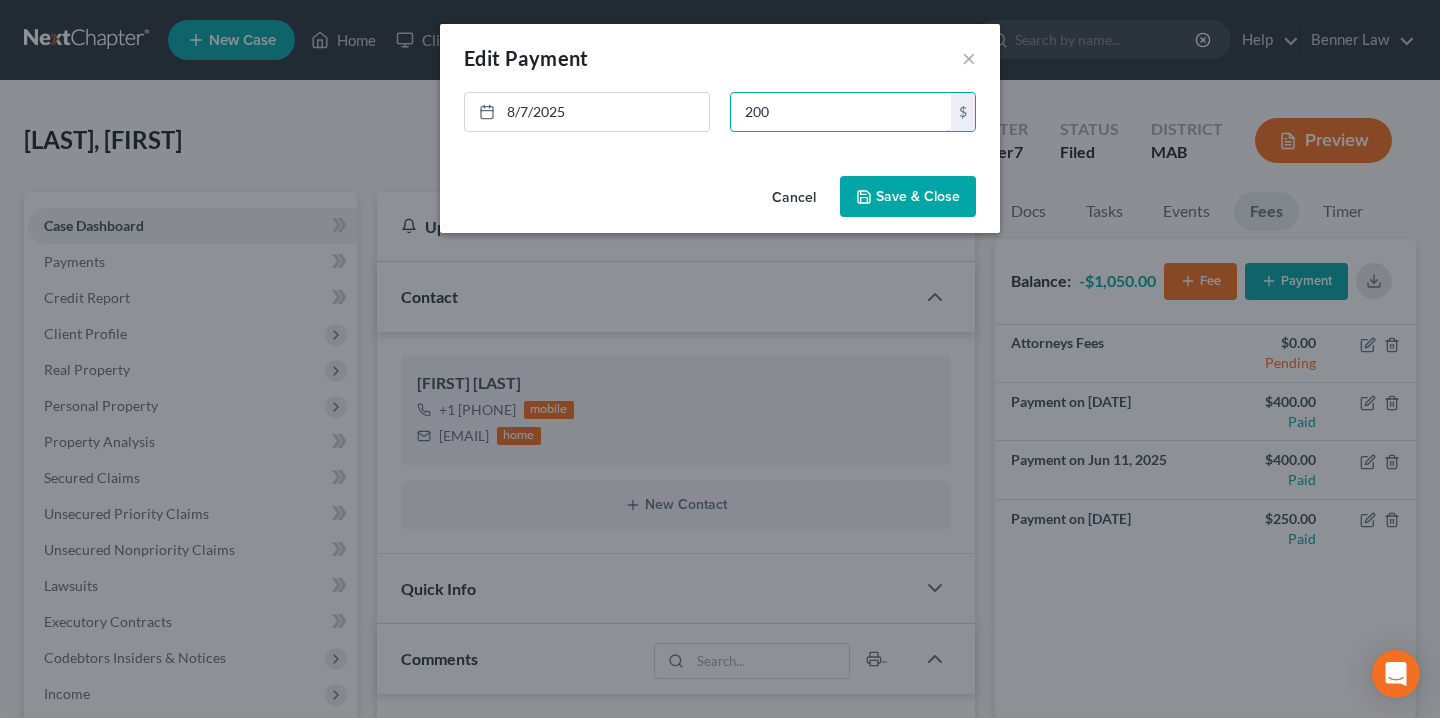type on "200" 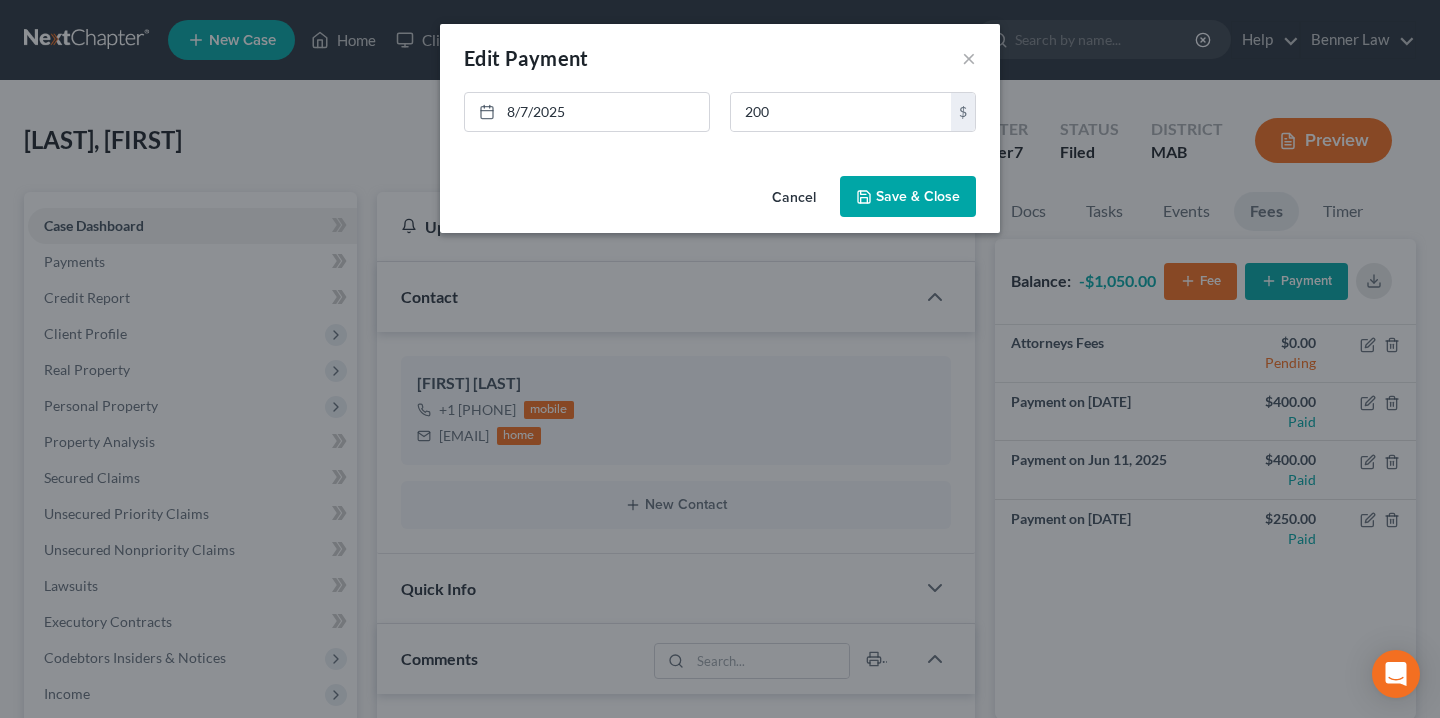 click on "Save & Close" at bounding box center (908, 197) 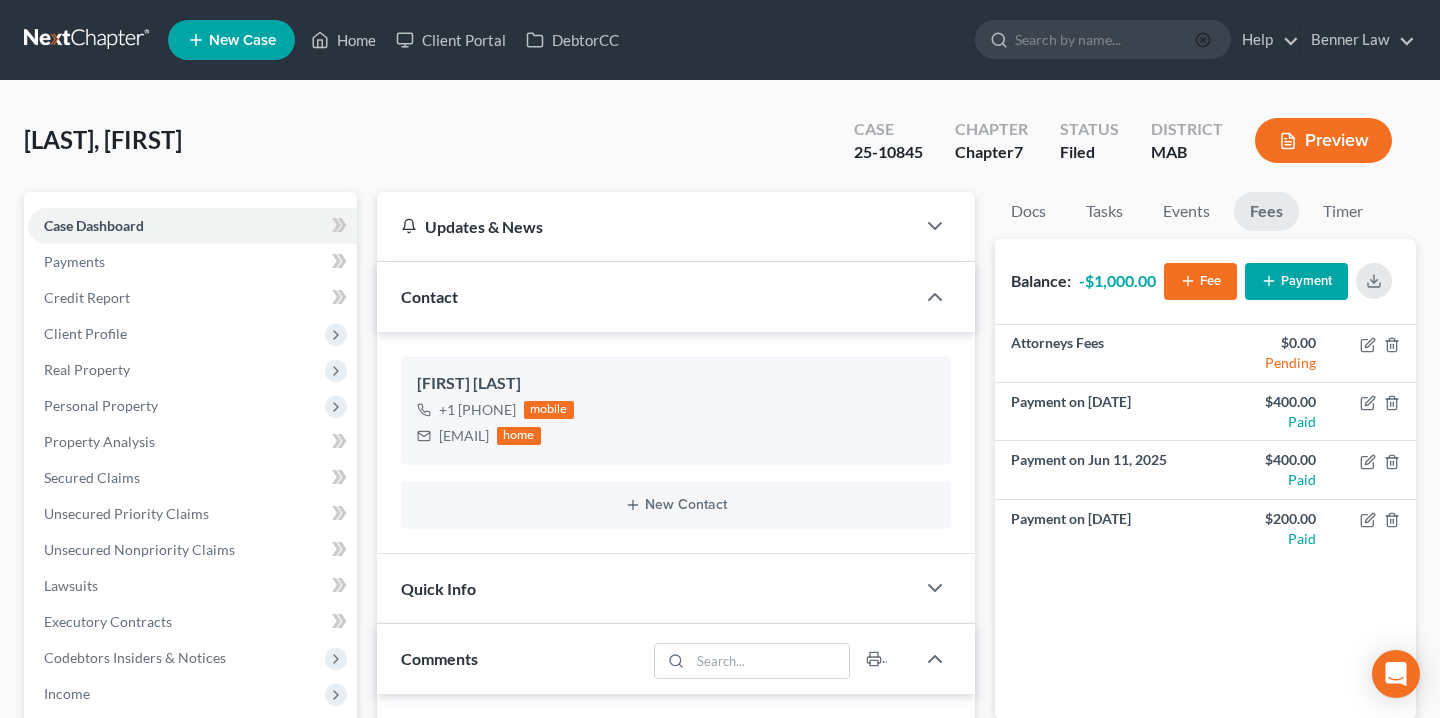 click 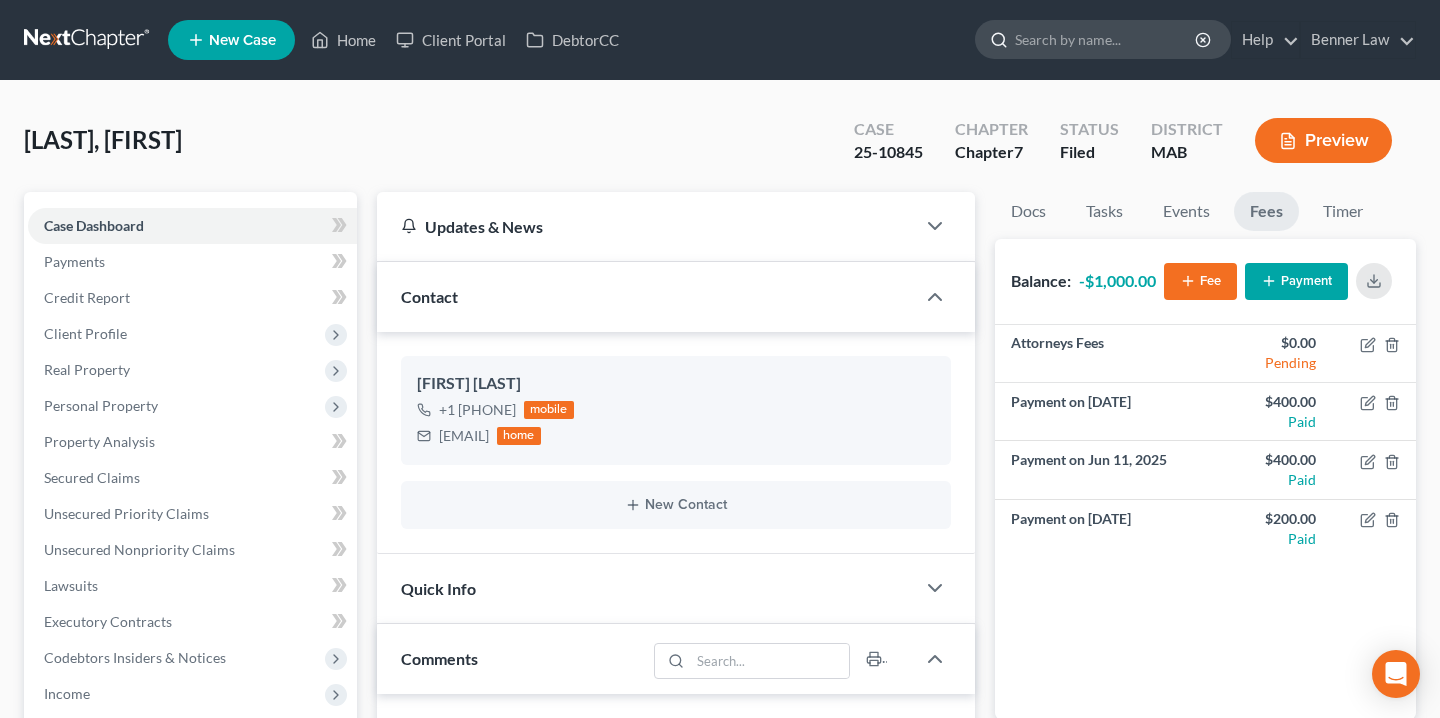 click at bounding box center [1103, 39] 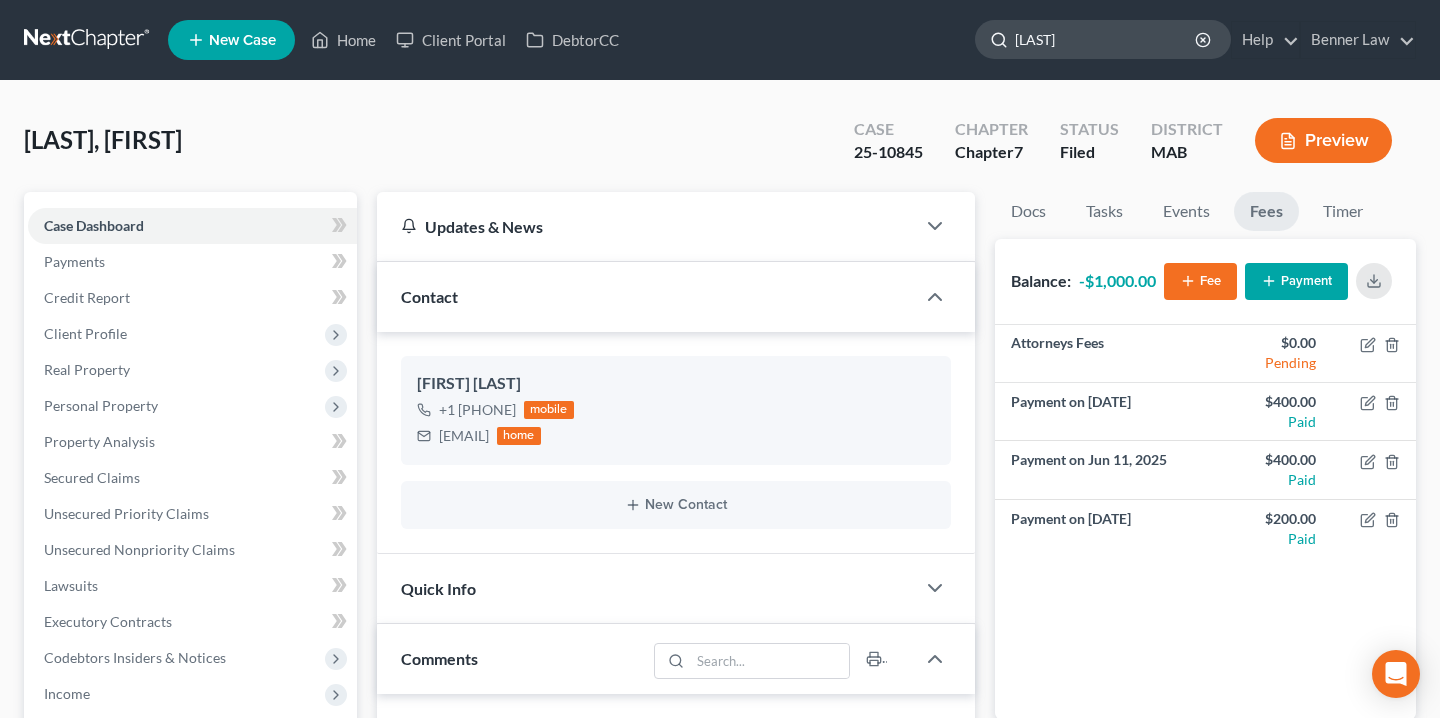type on "[FIRST]" 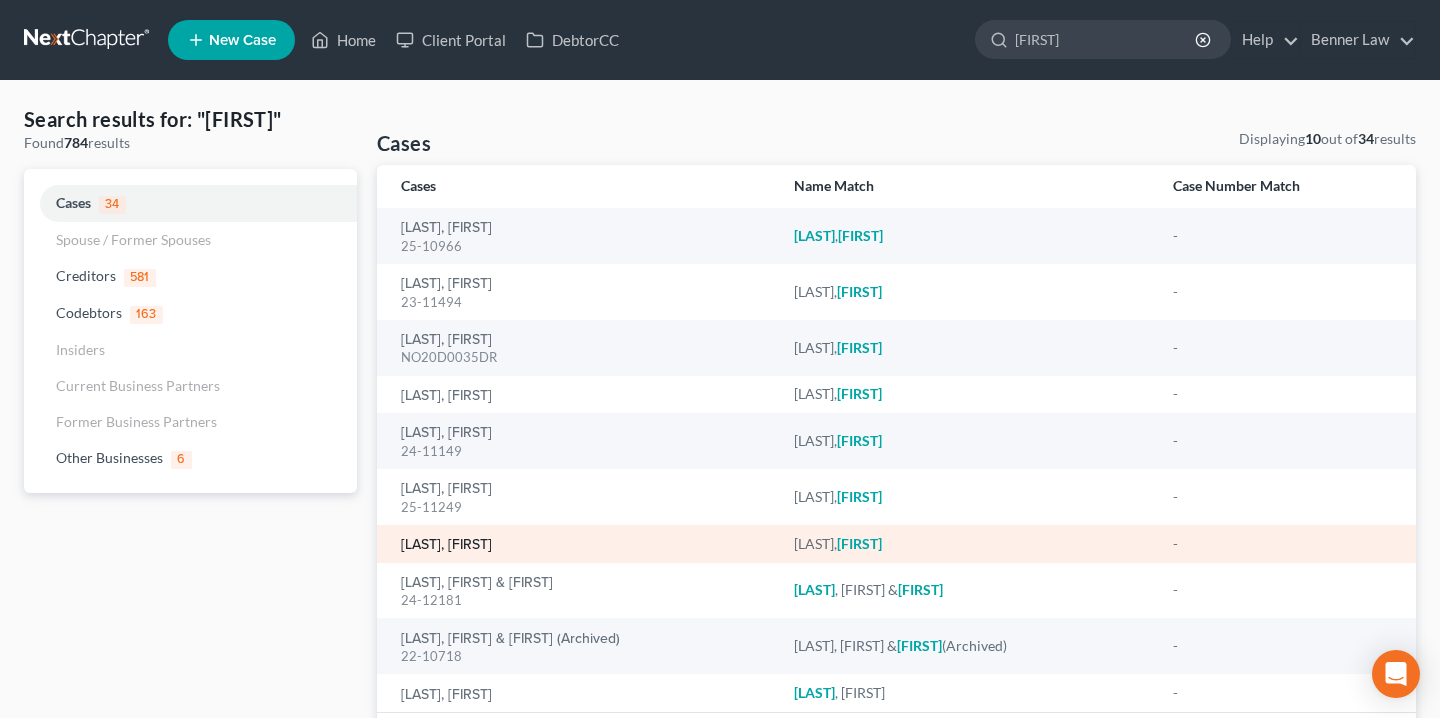 click on "[LAST], [FIRST]" at bounding box center [446, 545] 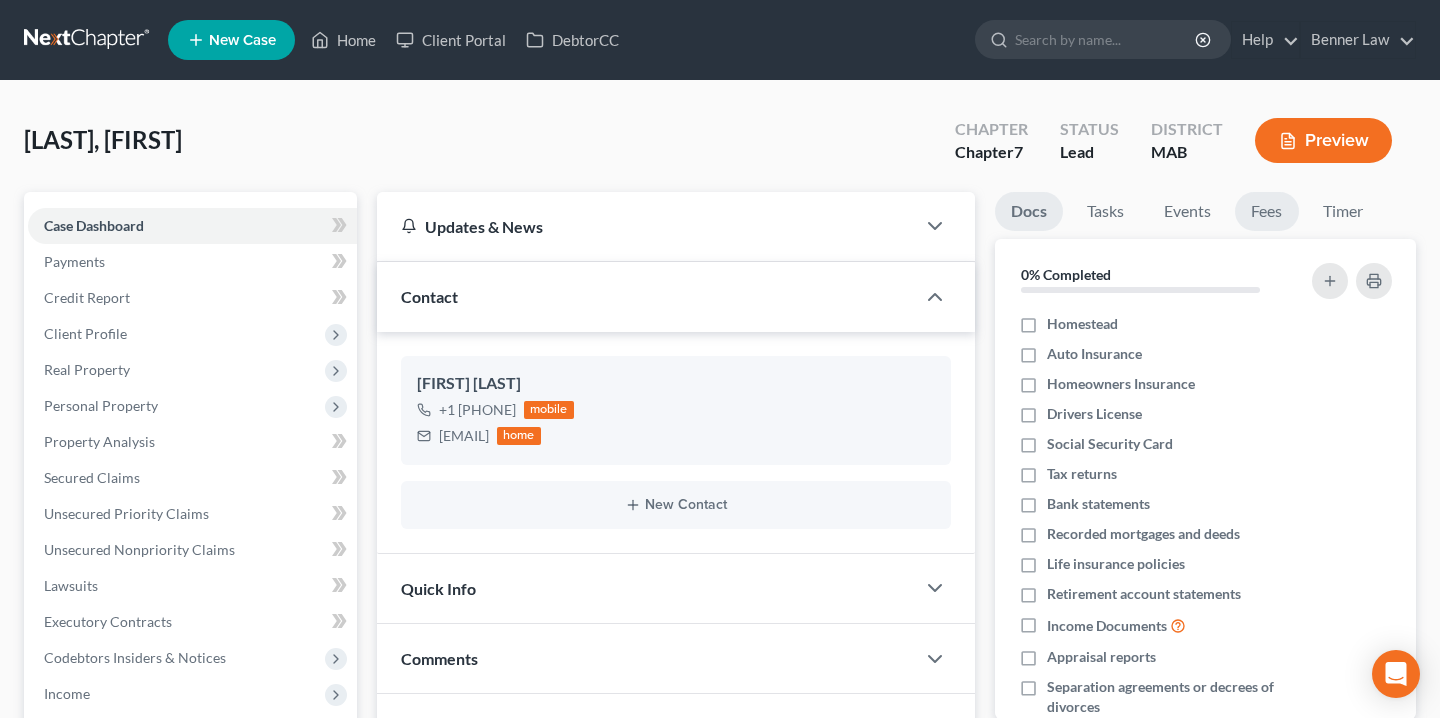 click on "Fees" at bounding box center [1267, 211] 